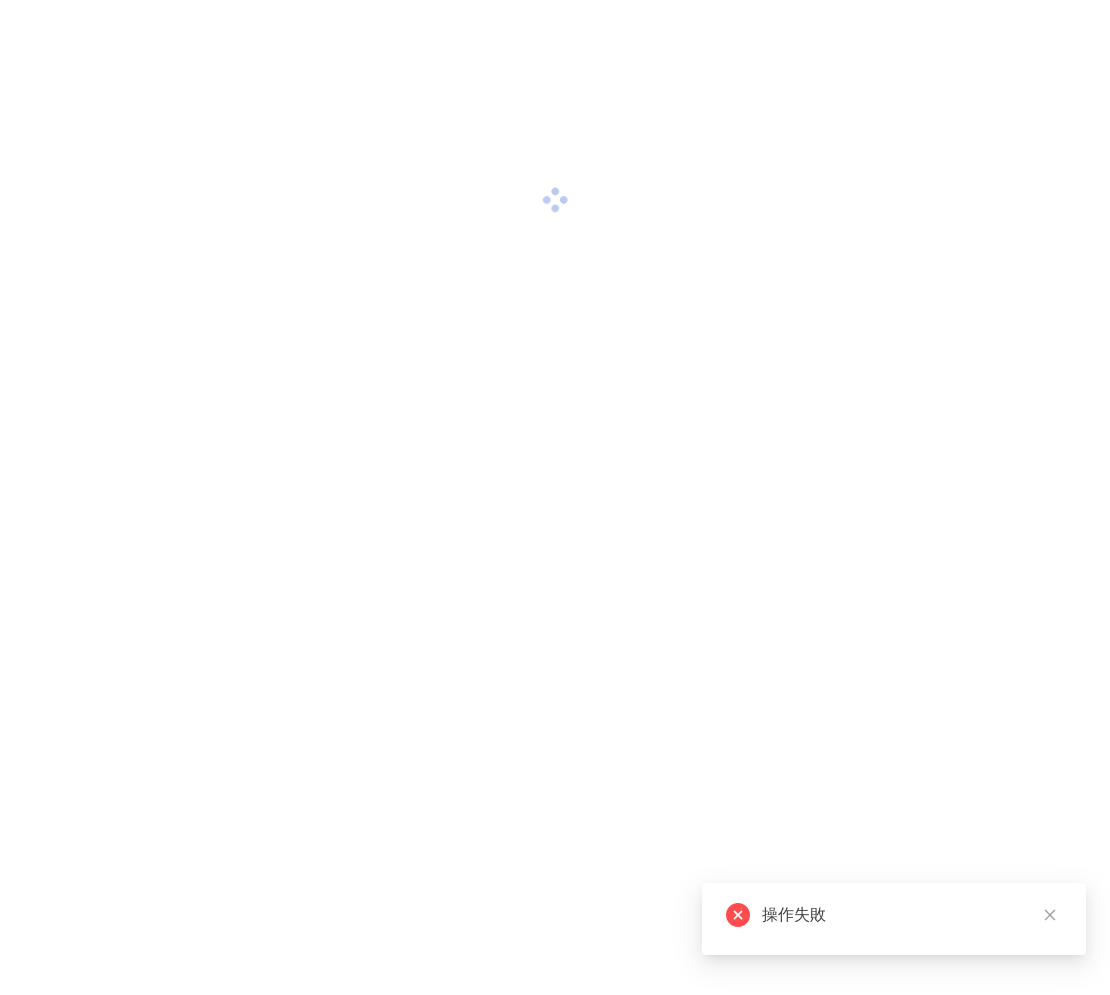 scroll, scrollTop: 0, scrollLeft: 0, axis: both 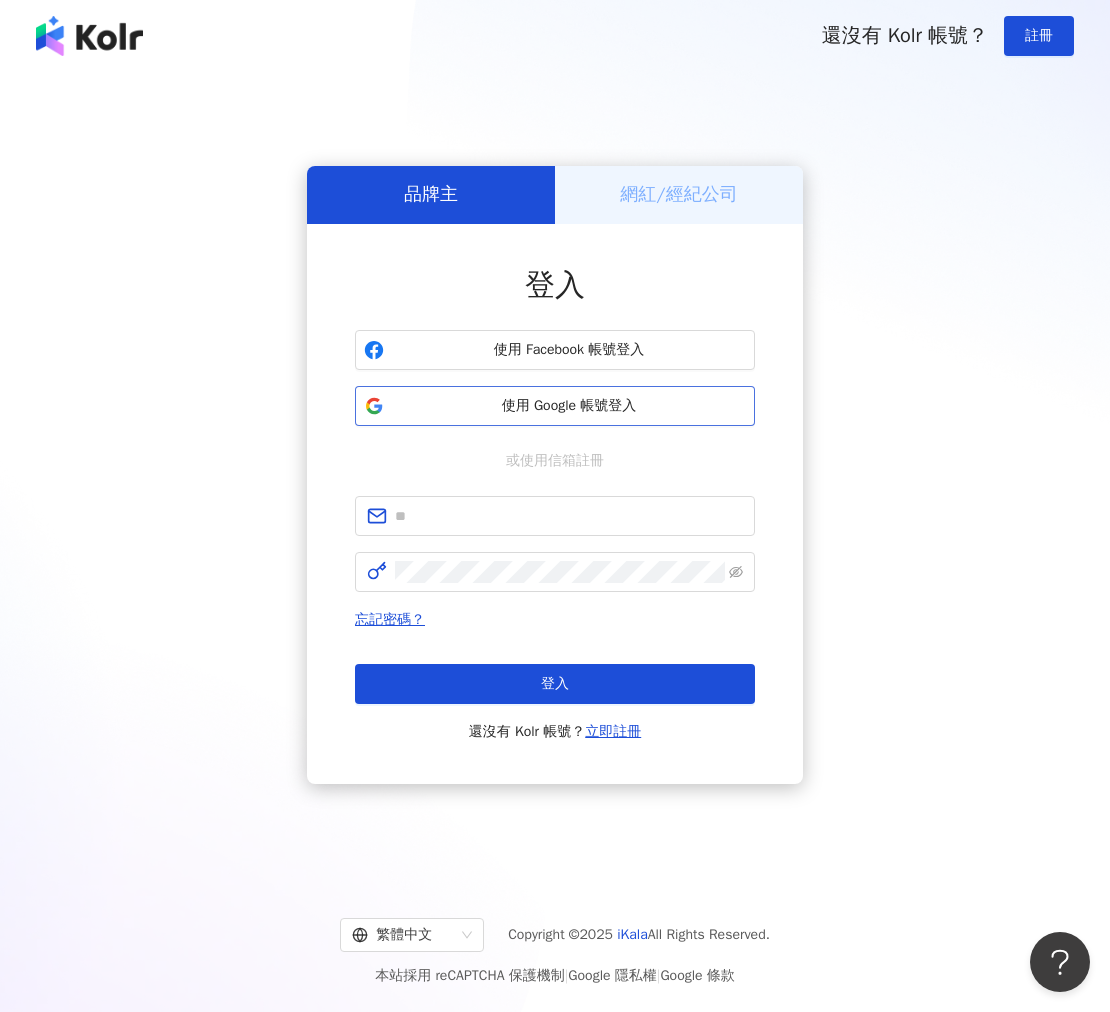 click on "使用 Google 帳號登入" at bounding box center [569, 406] 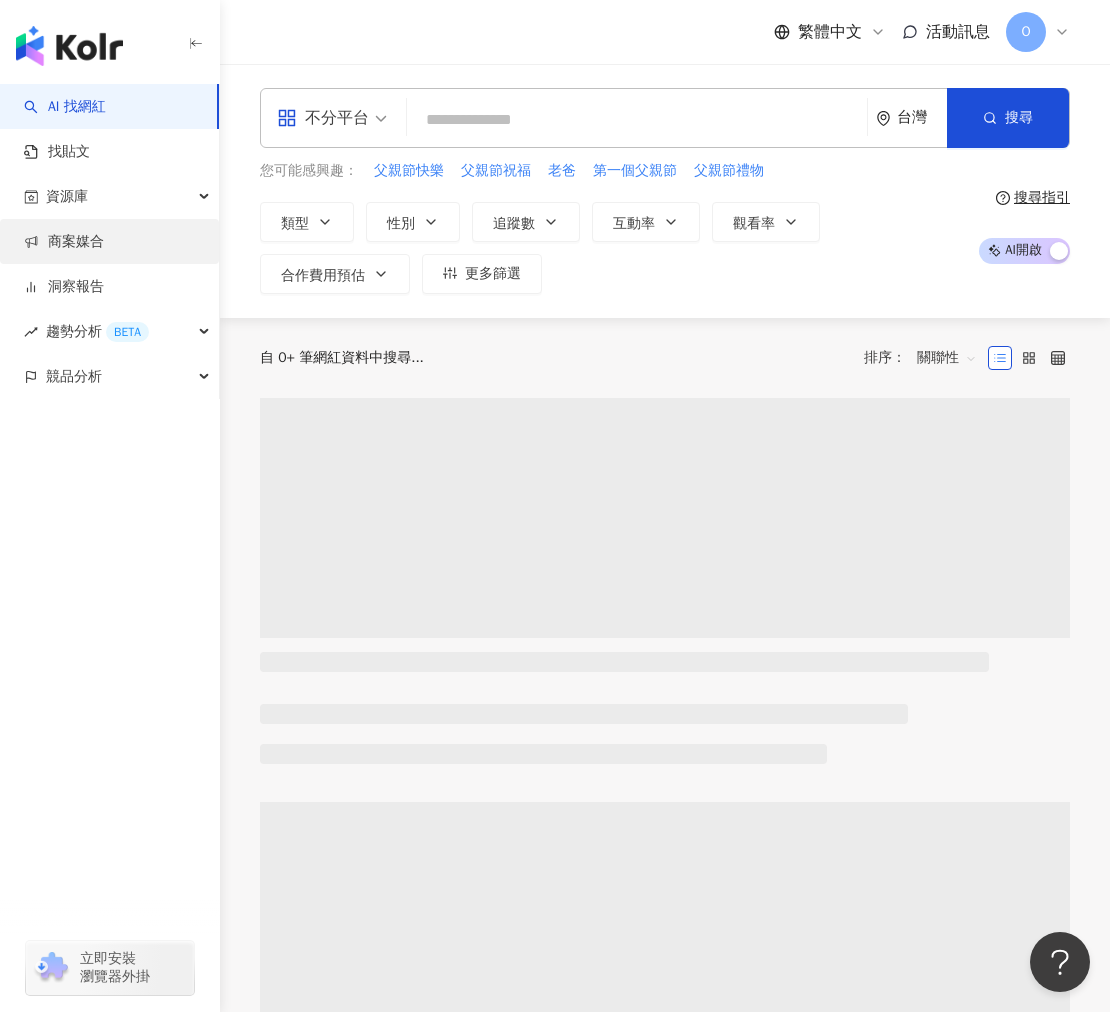 click on "商案媒合" at bounding box center (64, 242) 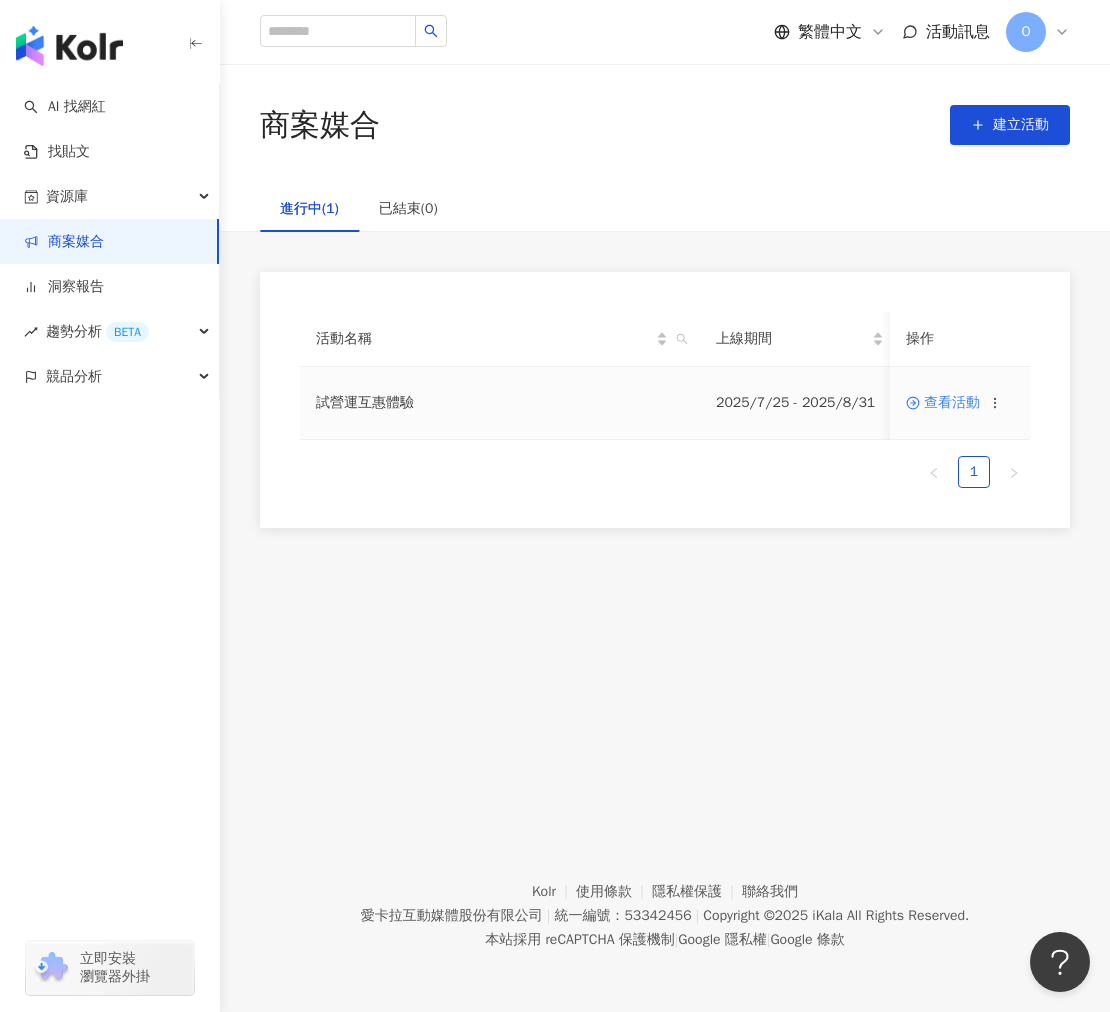 click on "查看活動" at bounding box center [943, 403] 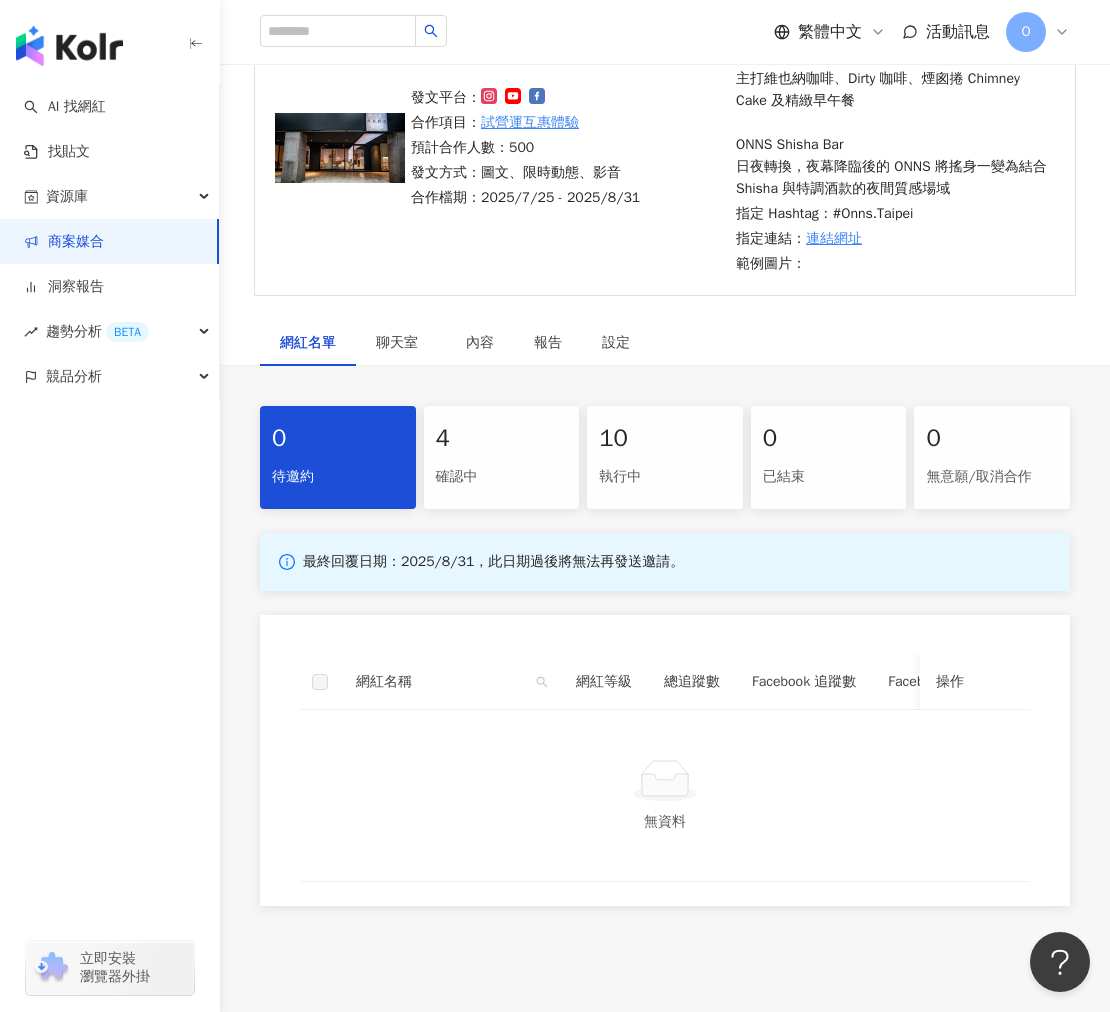 scroll, scrollTop: 222, scrollLeft: 0, axis: vertical 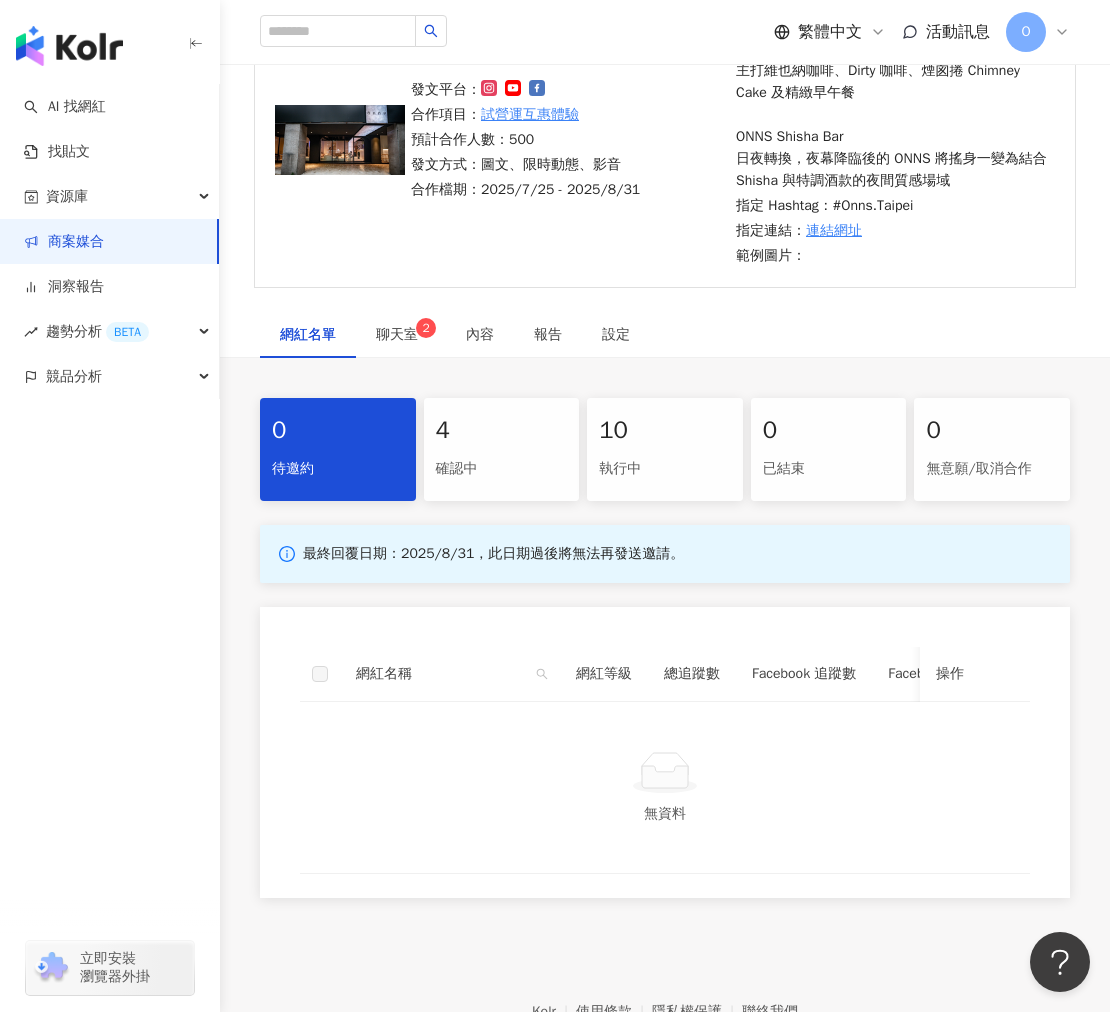 click on "10" at bounding box center [665, 431] 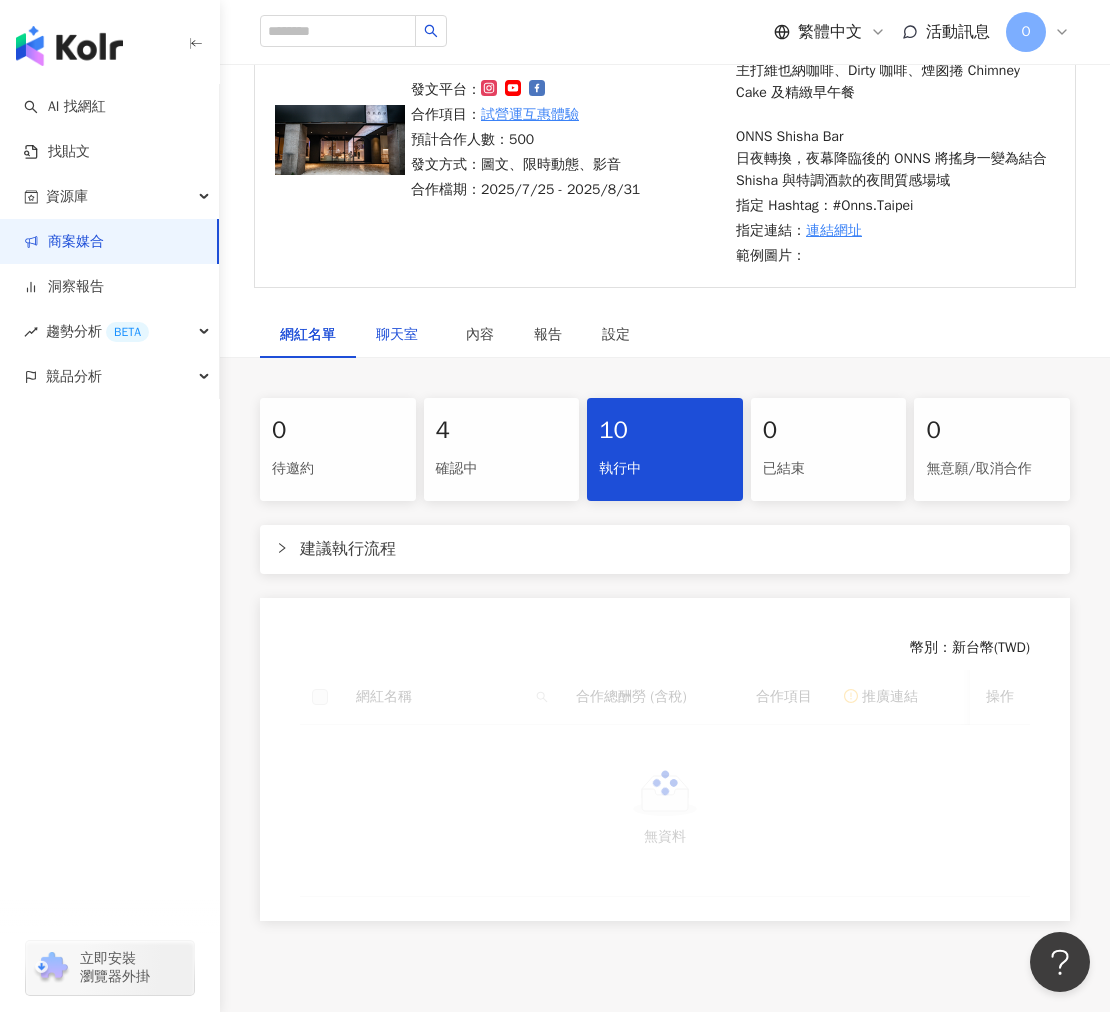 click on "聊天室" at bounding box center [401, 335] 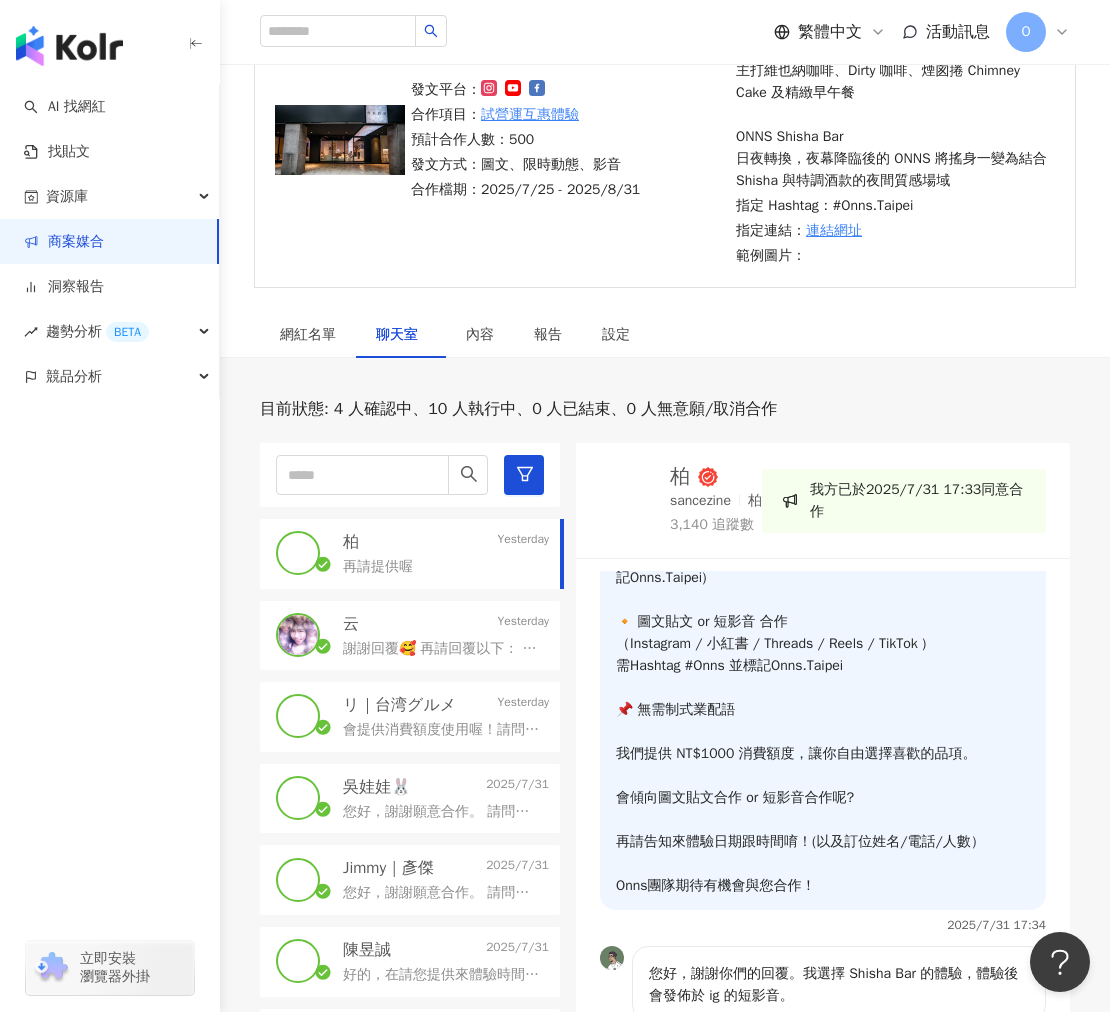 scroll, scrollTop: 268, scrollLeft: 0, axis: vertical 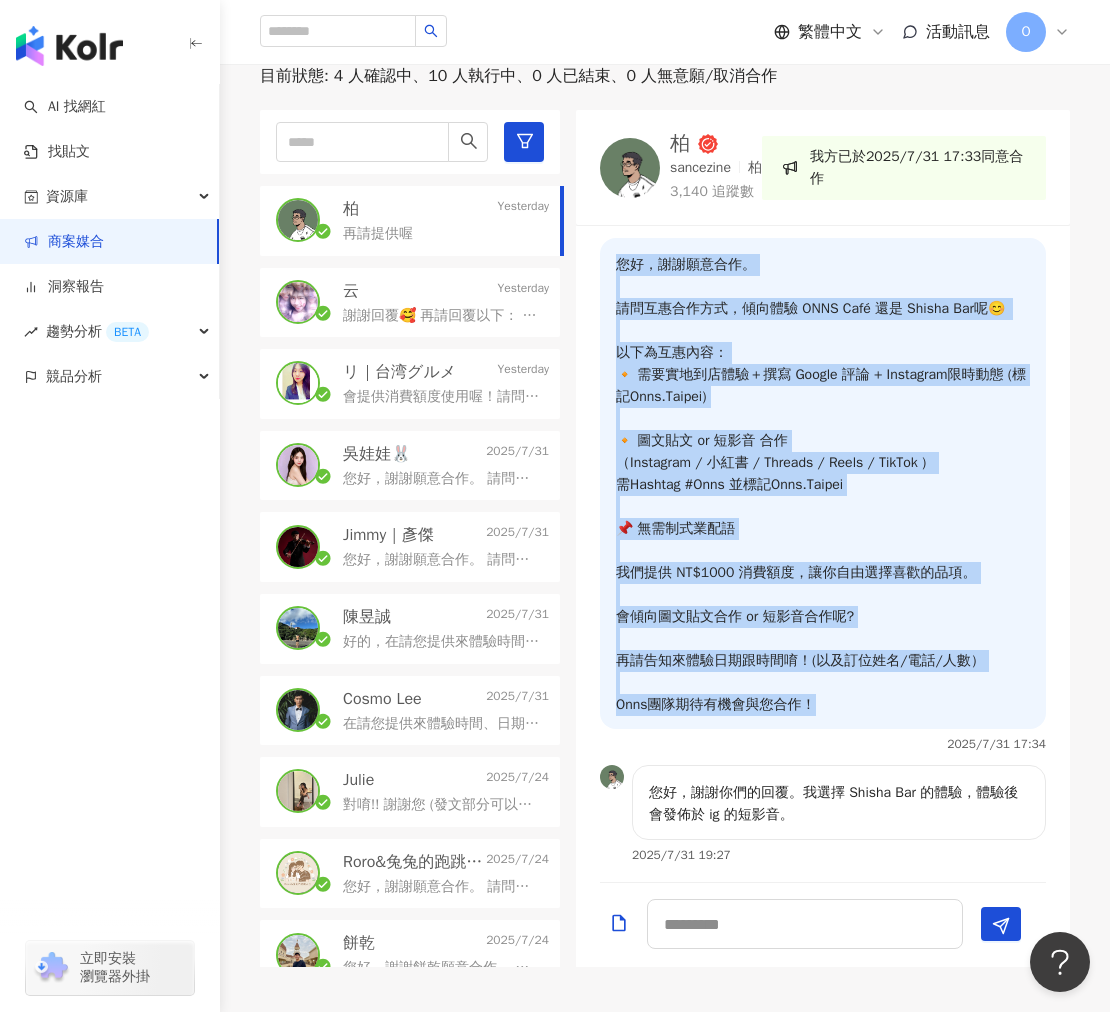 drag, startPoint x: 825, startPoint y: 441, endPoint x: 614, endPoint y: 271, distance: 270.9631 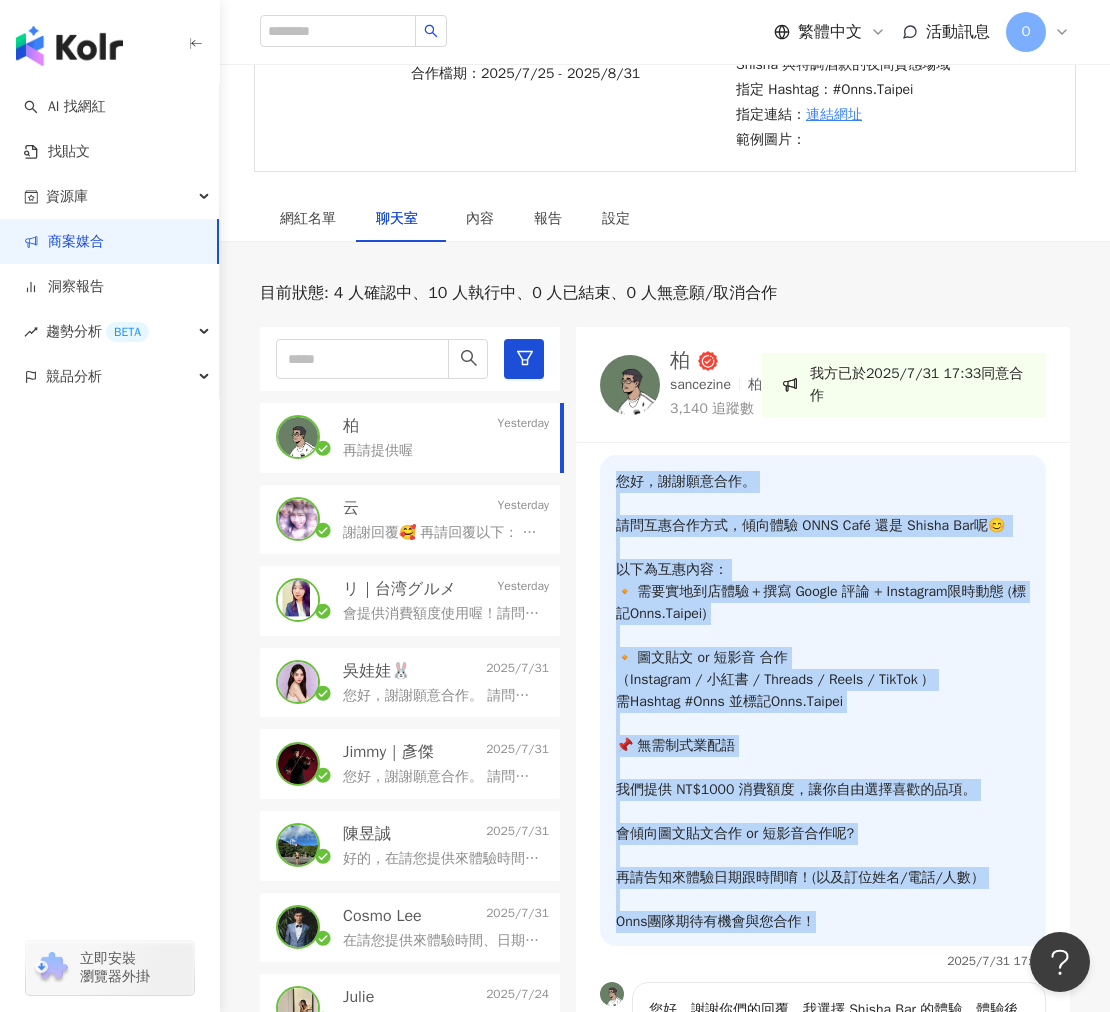 scroll, scrollTop: 333, scrollLeft: 0, axis: vertical 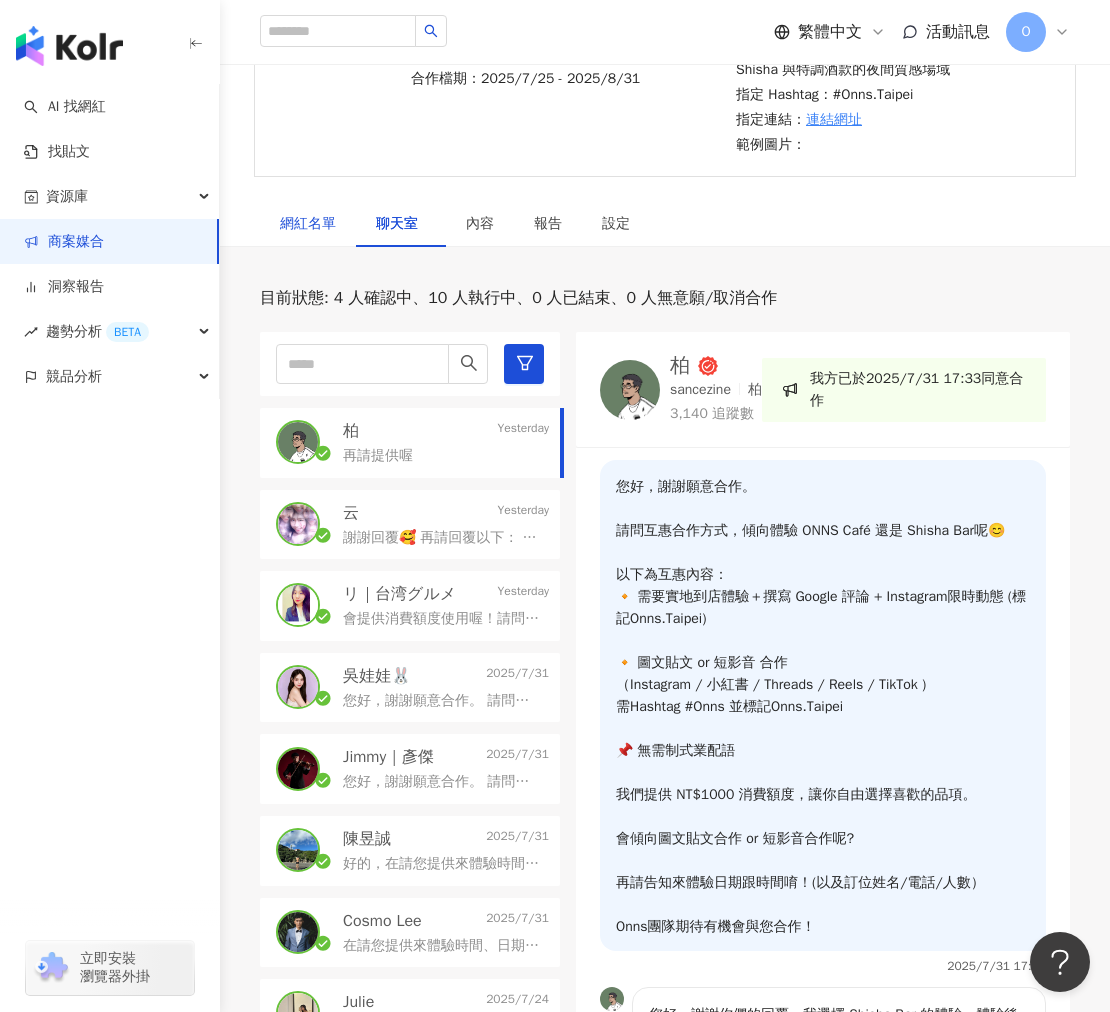 click on "網紅名單" at bounding box center (308, 224) 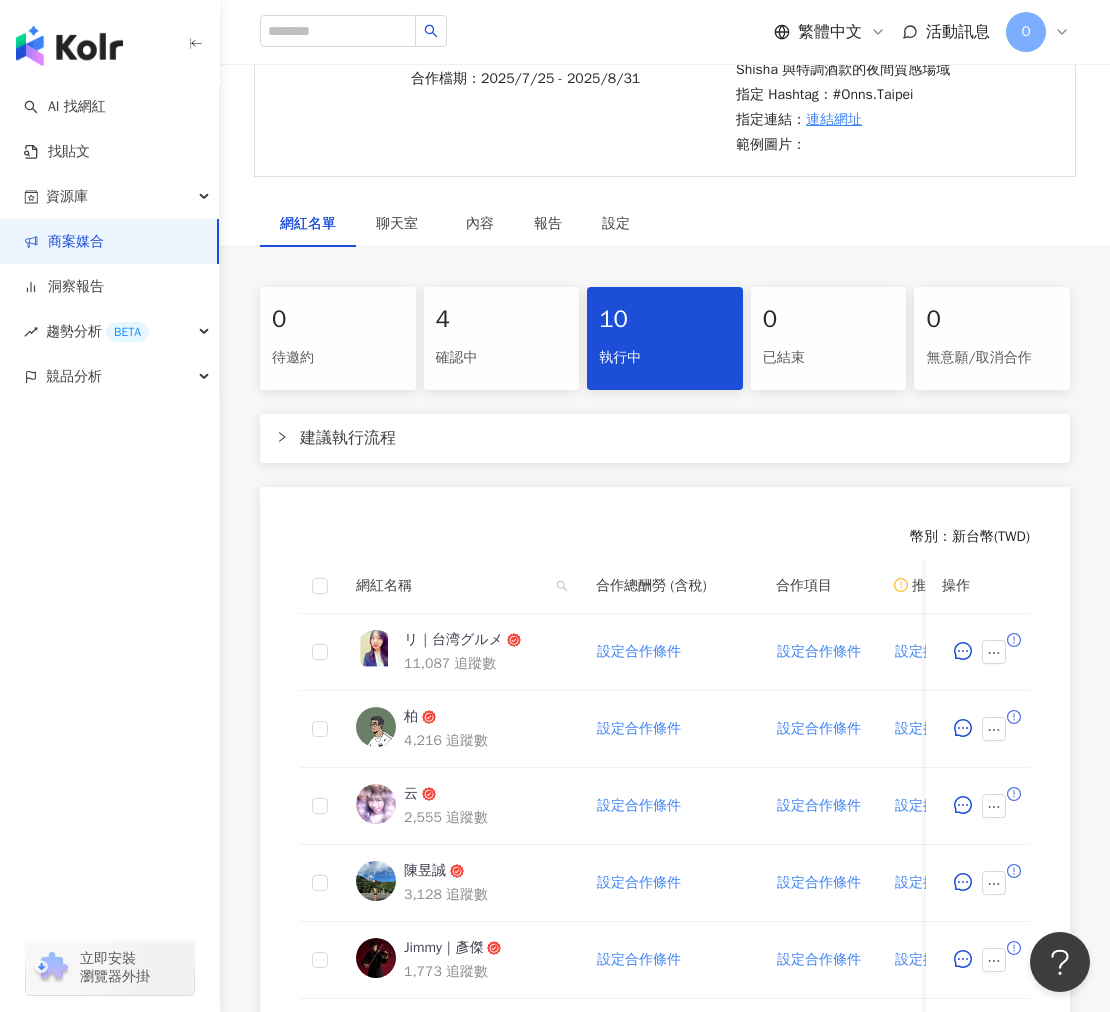 click on "確認中" at bounding box center (502, 358) 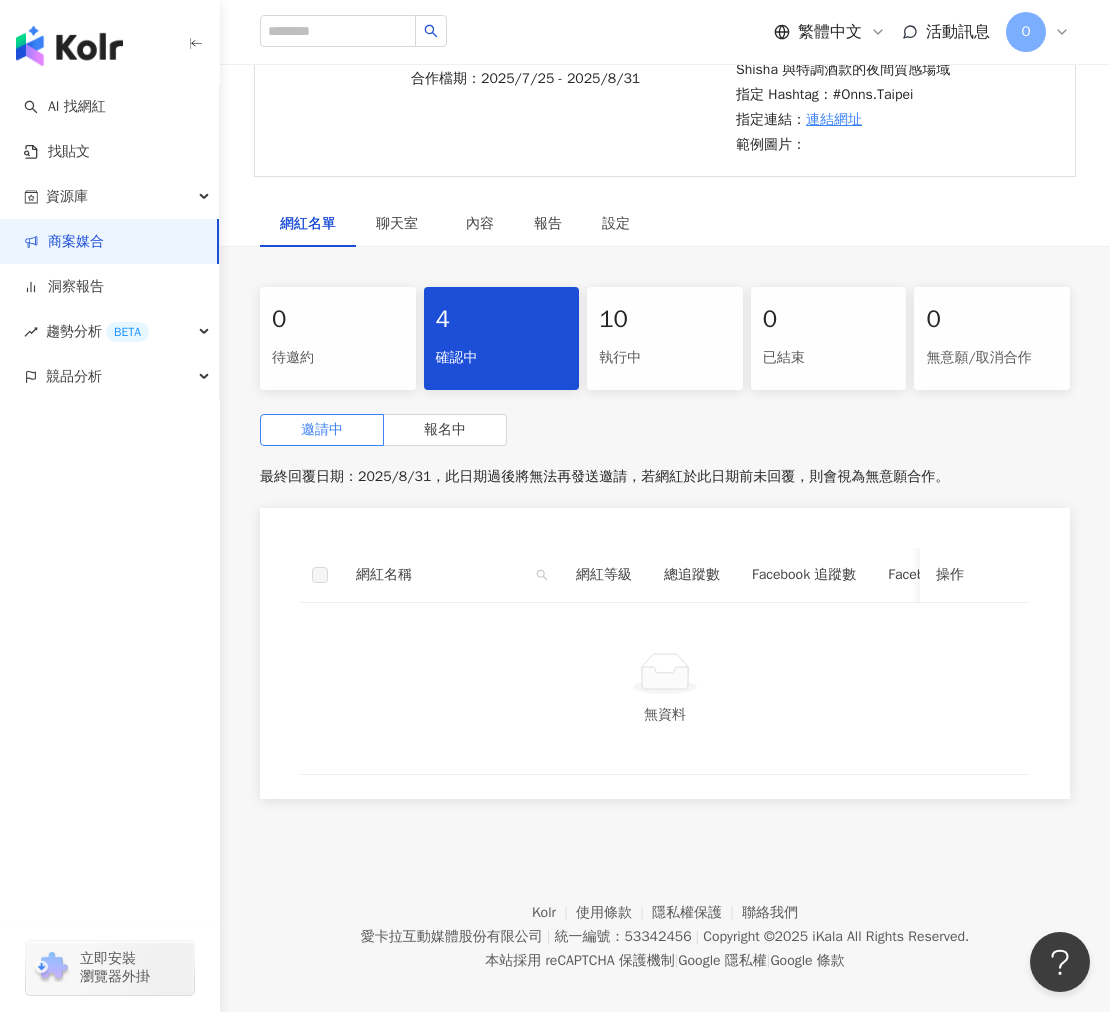 scroll, scrollTop: 371, scrollLeft: 0, axis: vertical 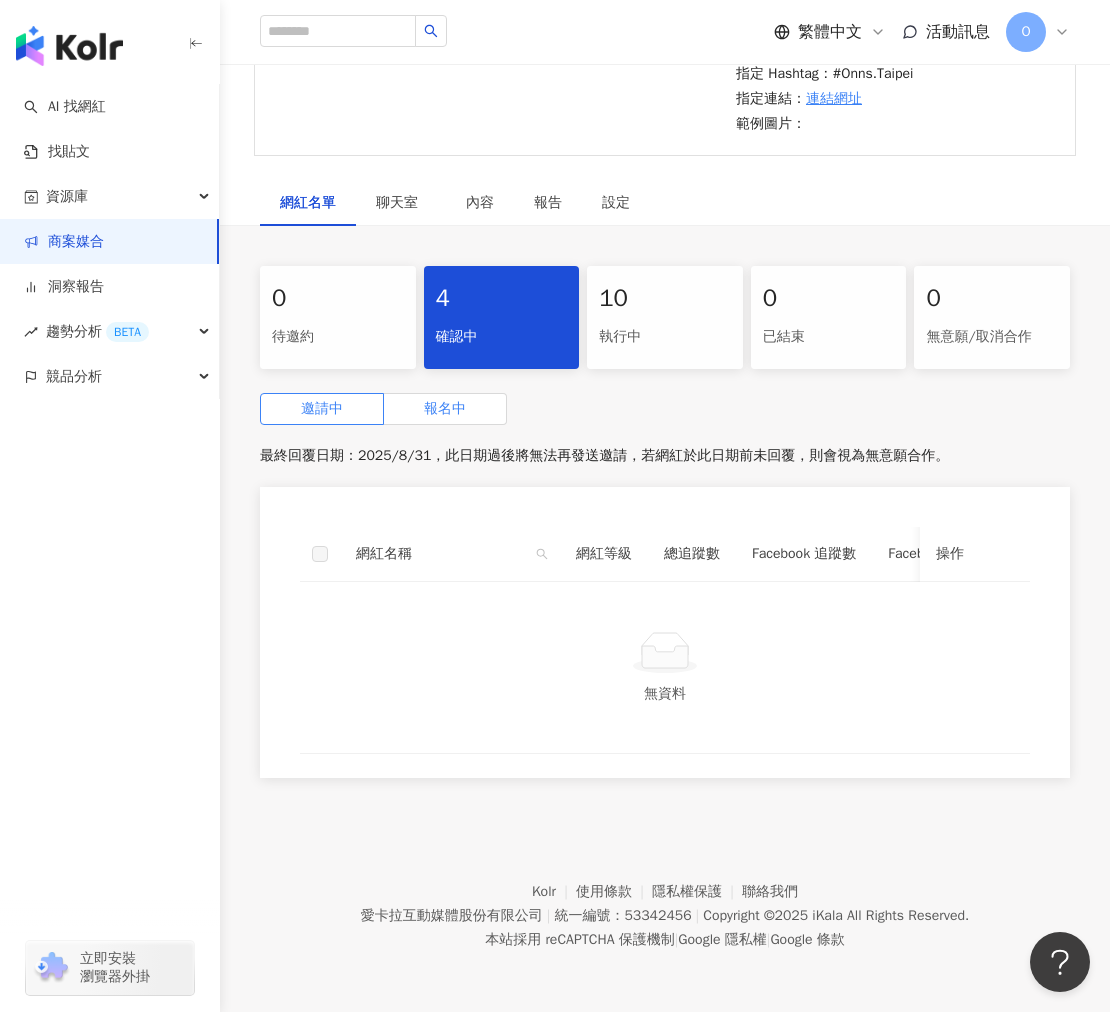 click on "報名中" at bounding box center [445, 409] 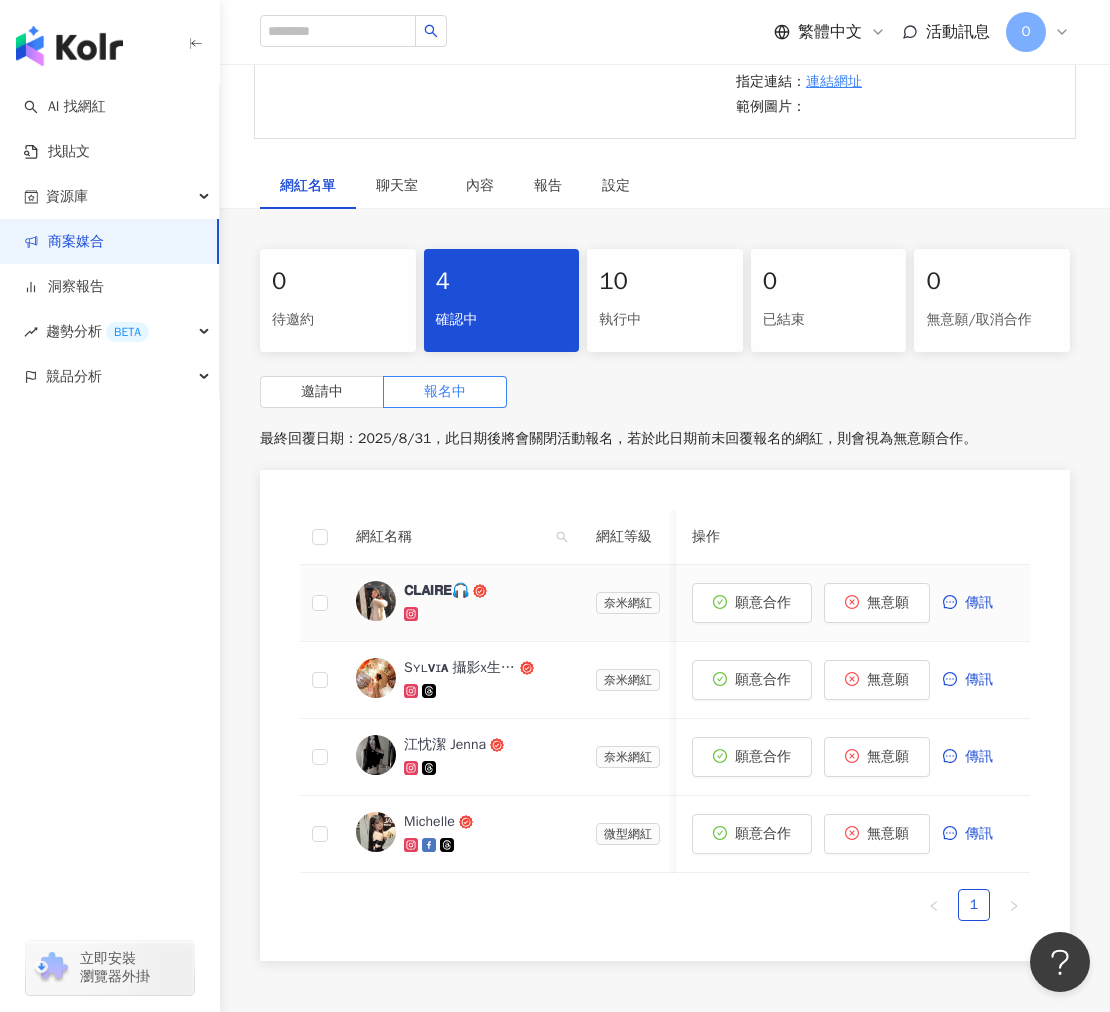 click on "𝗖𝗟𝗔𝗜𝗥𝗘🎧" at bounding box center (436, 591) 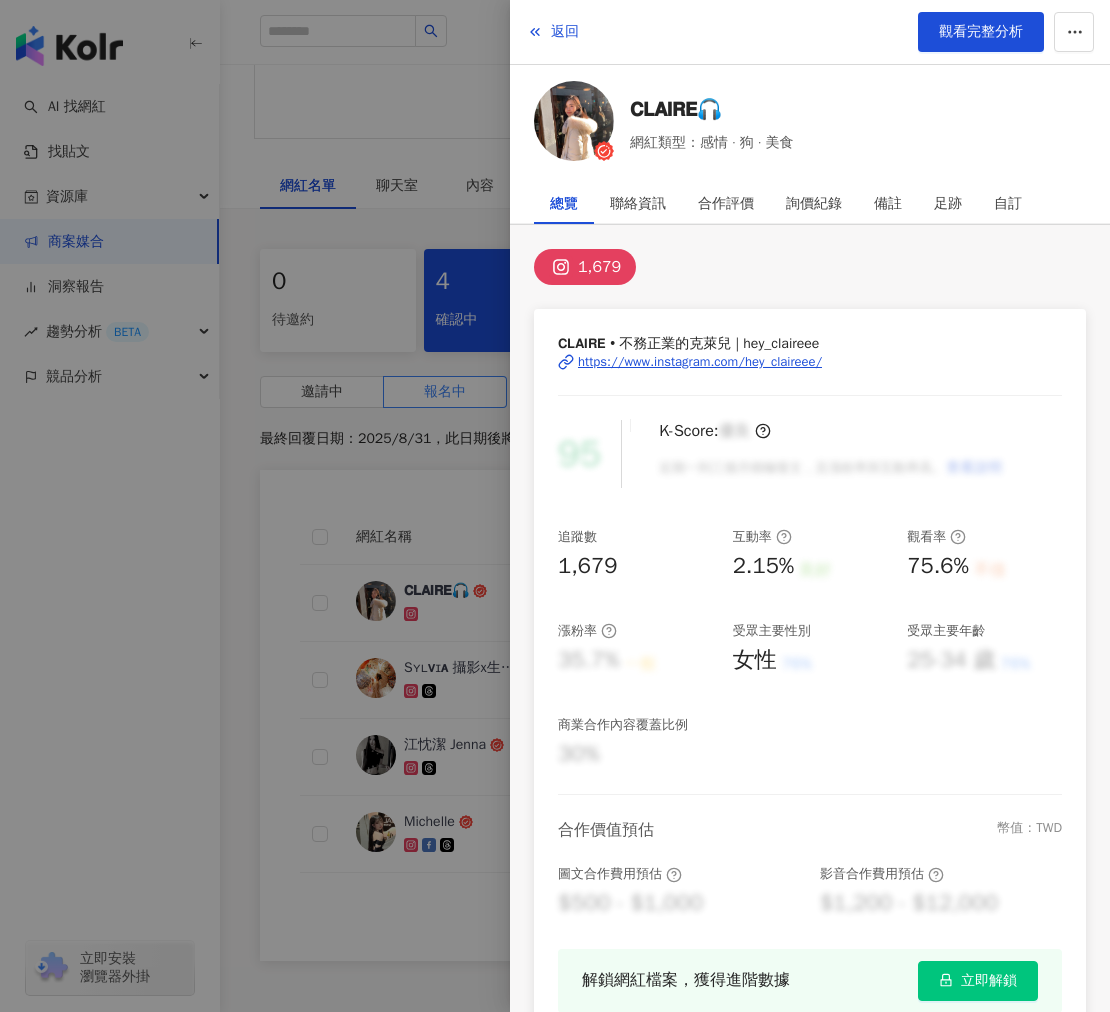 click at bounding box center (555, 506) 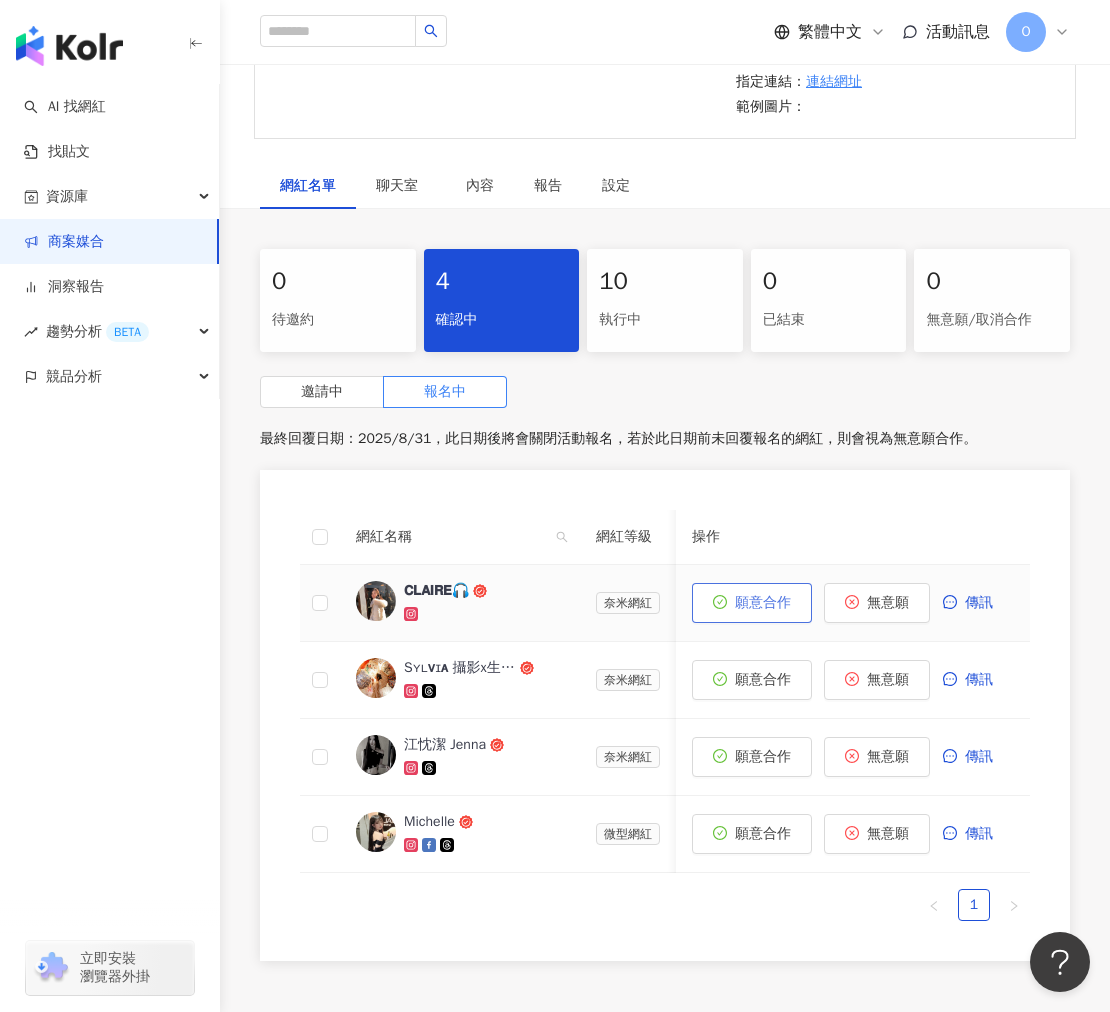 click on "願意合作" at bounding box center [763, 603] 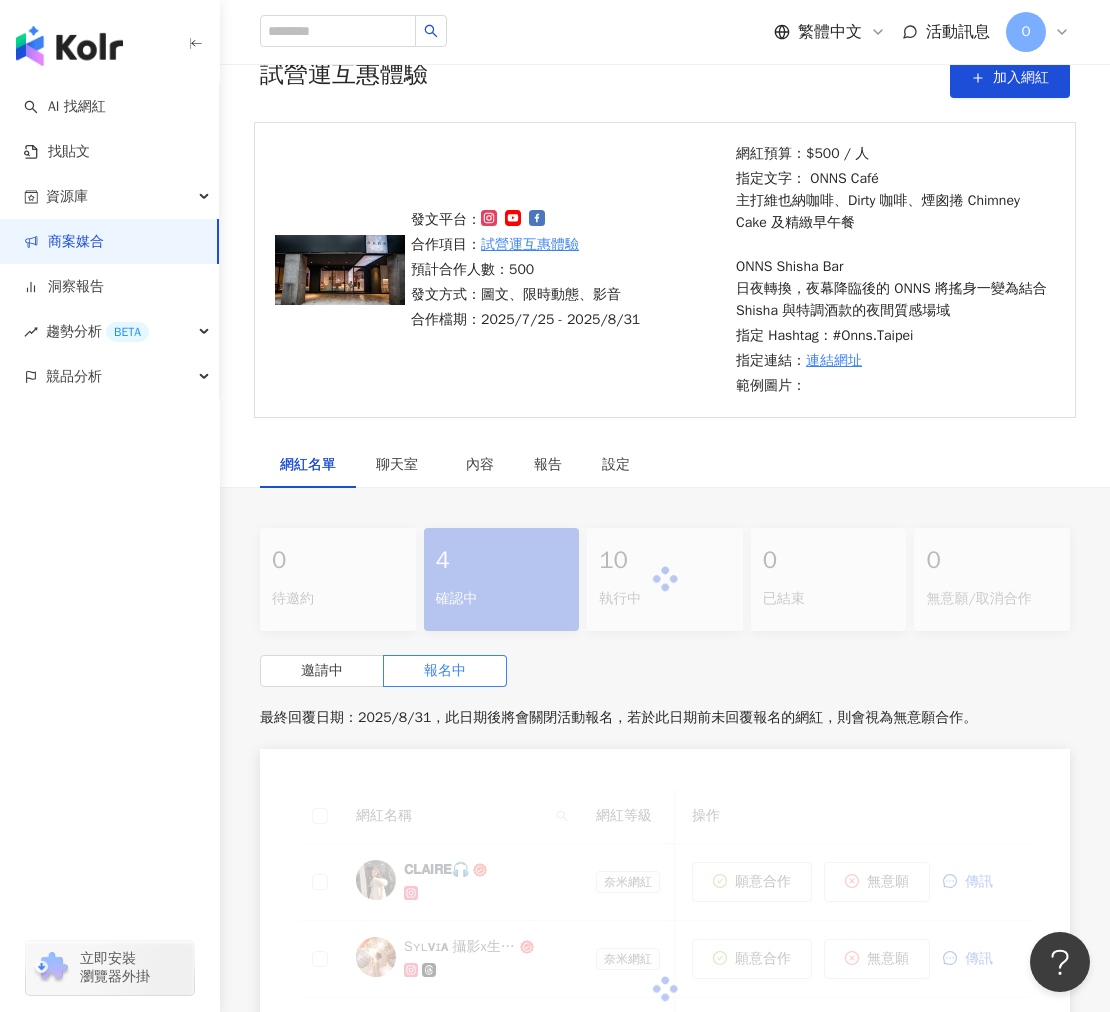 scroll, scrollTop: 371, scrollLeft: 0, axis: vertical 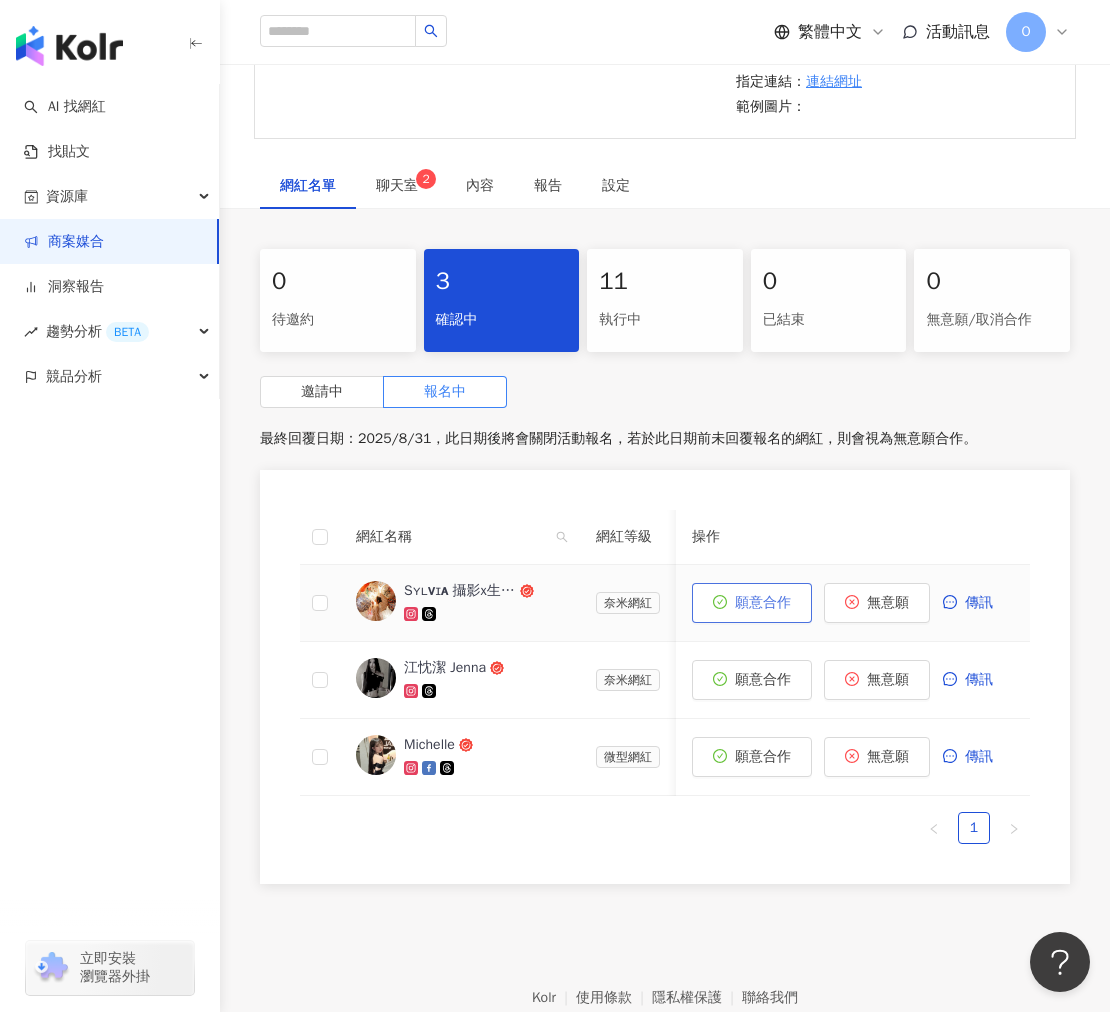 click on "願意合作" at bounding box center (763, 603) 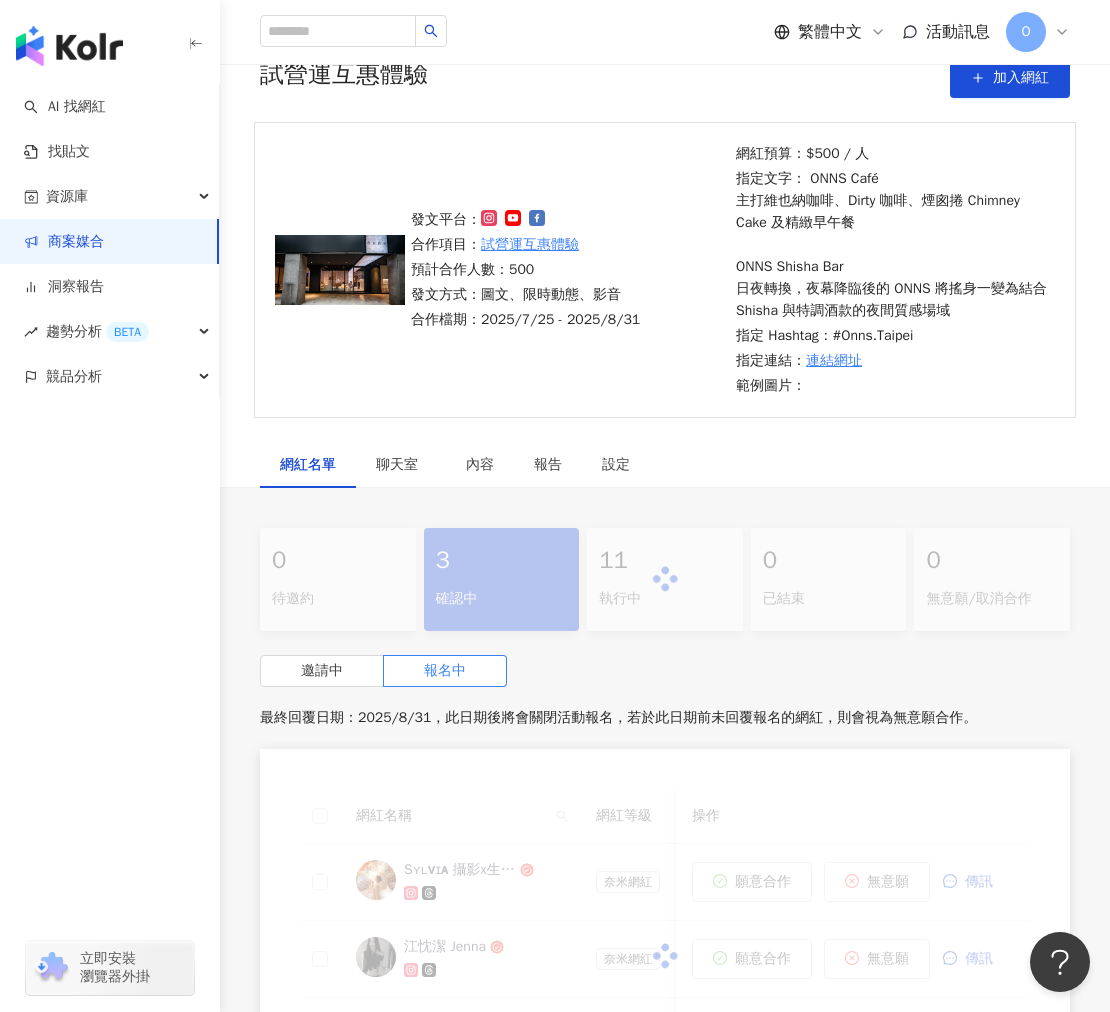 scroll, scrollTop: 371, scrollLeft: 0, axis: vertical 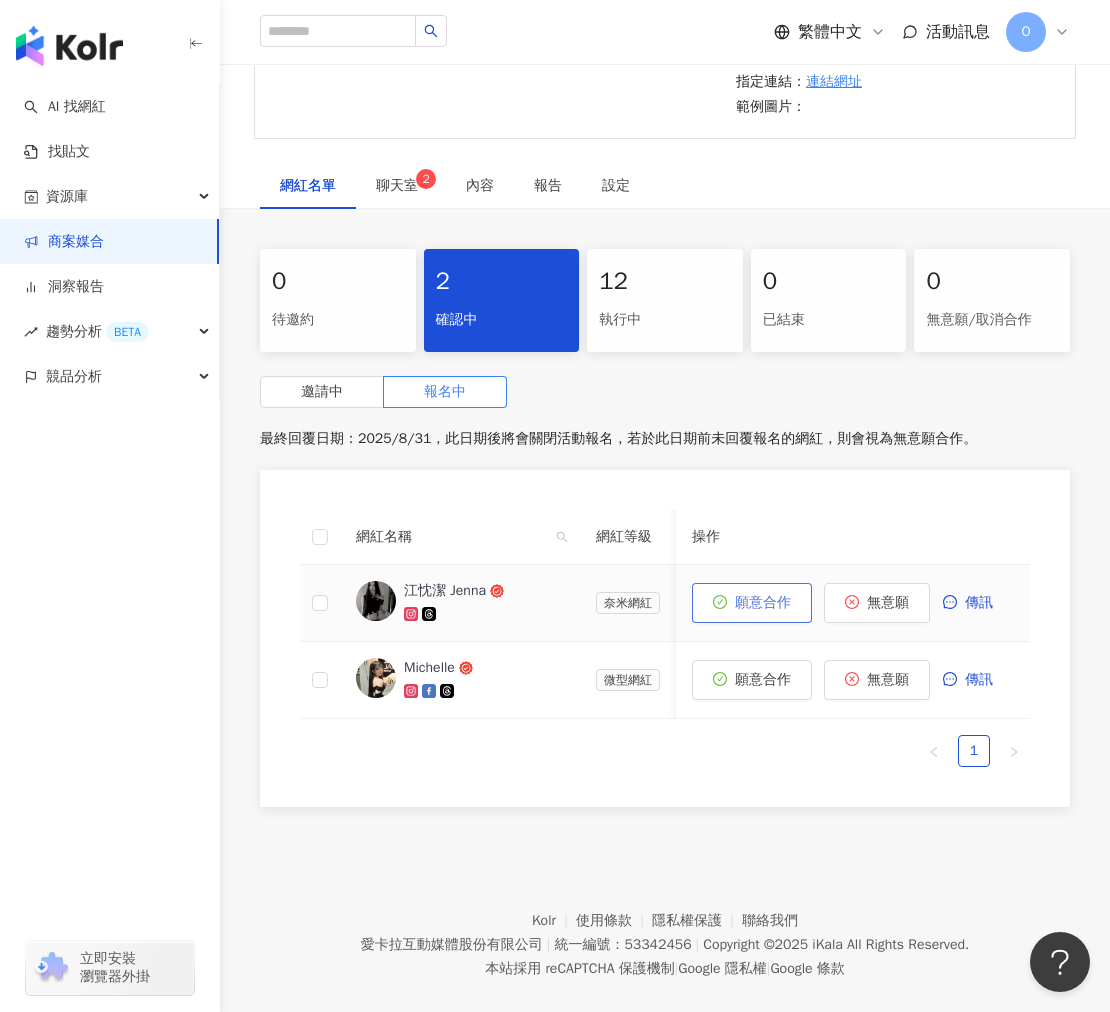 click on "願意合作" at bounding box center (763, 603) 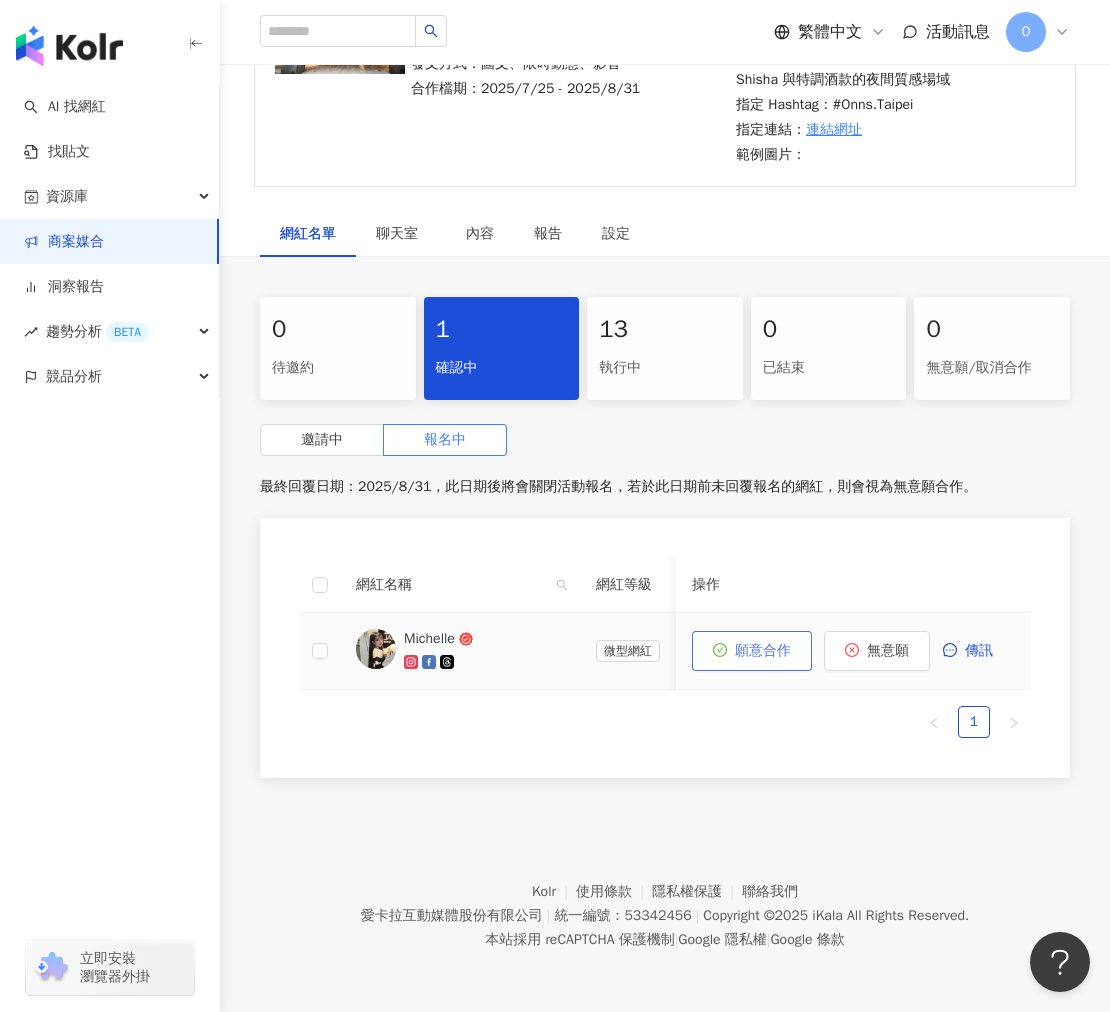 scroll, scrollTop: 340, scrollLeft: 0, axis: vertical 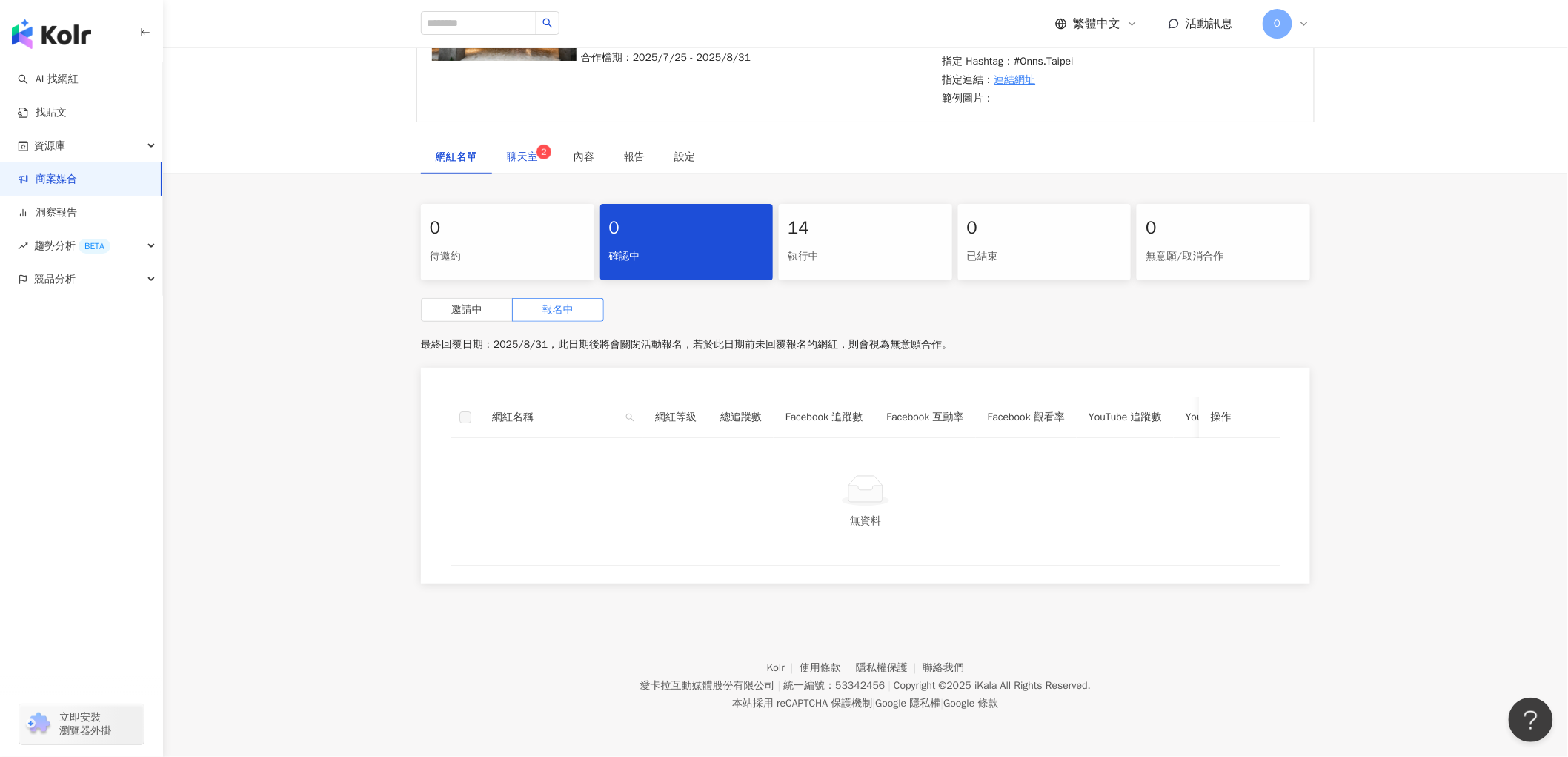click on "聊天室 2" at bounding box center [525, 157] 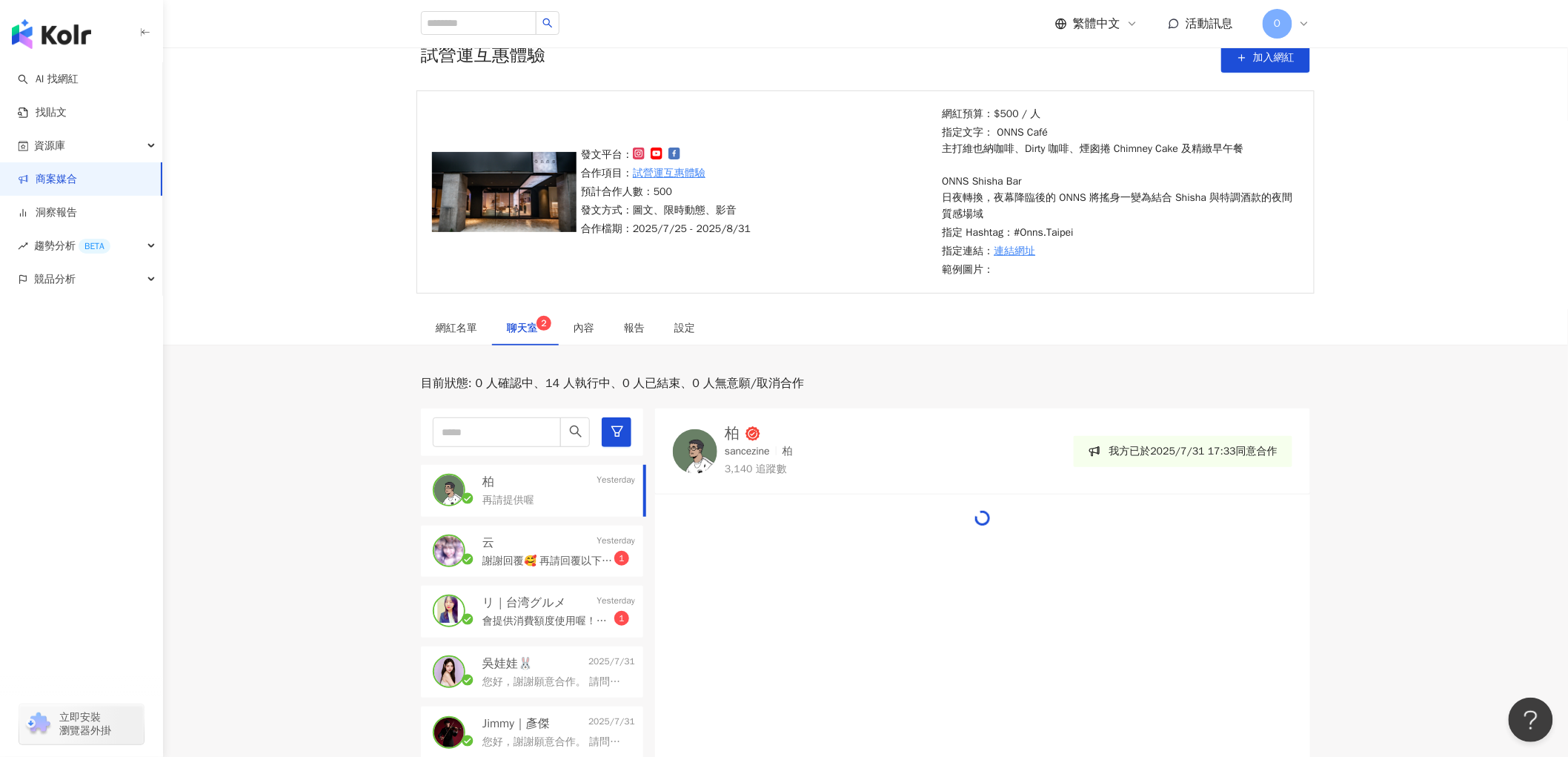 scroll, scrollTop: 252, scrollLeft: 0, axis: vertical 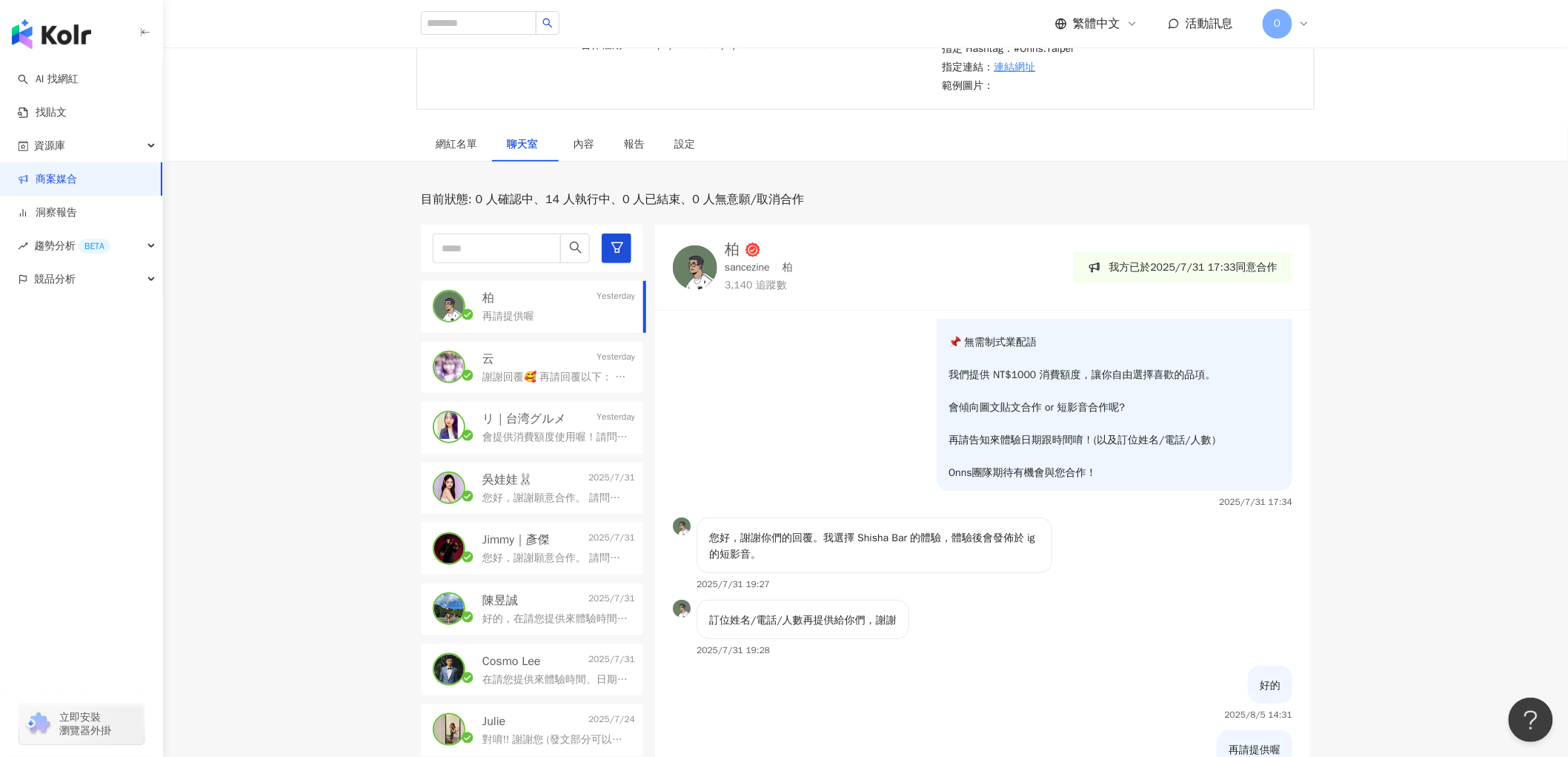 click on "云 Yesterday" at bounding box center [559, 359] 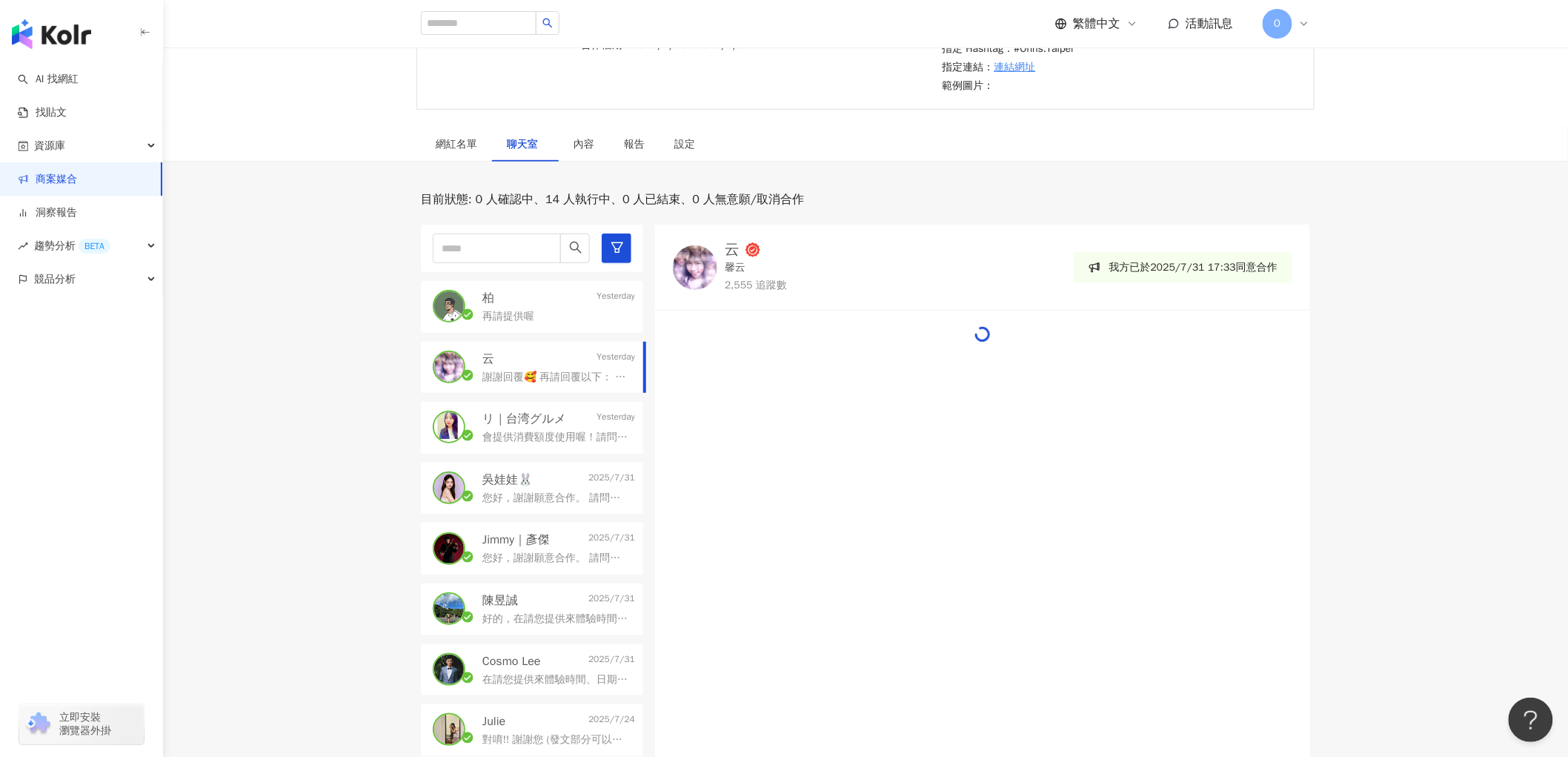 scroll, scrollTop: 0, scrollLeft: 0, axis: both 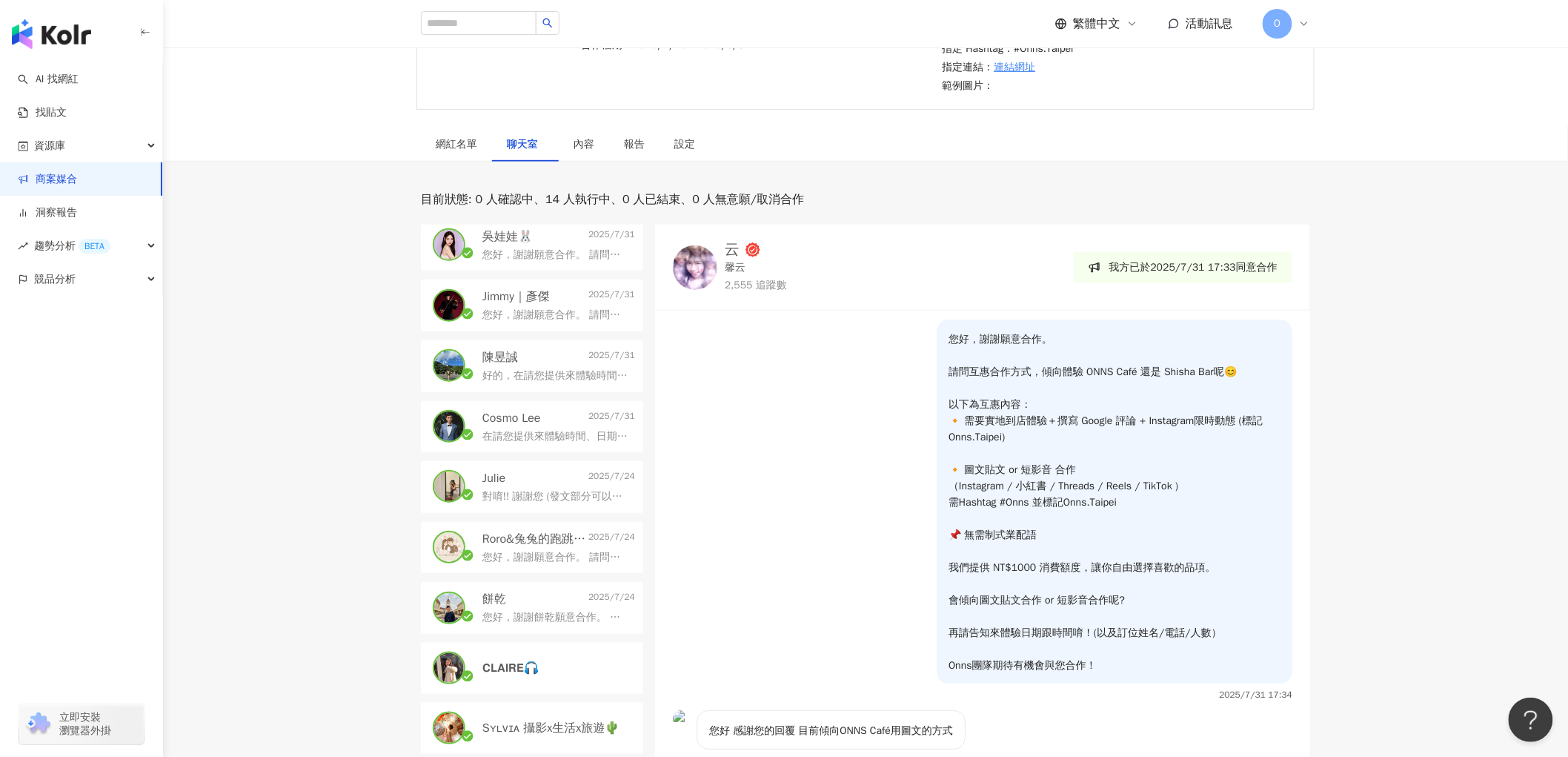 click on "Sʏʟᴠɪᴀ 攝影x生活x旅遊🌵" at bounding box center (551, 728) 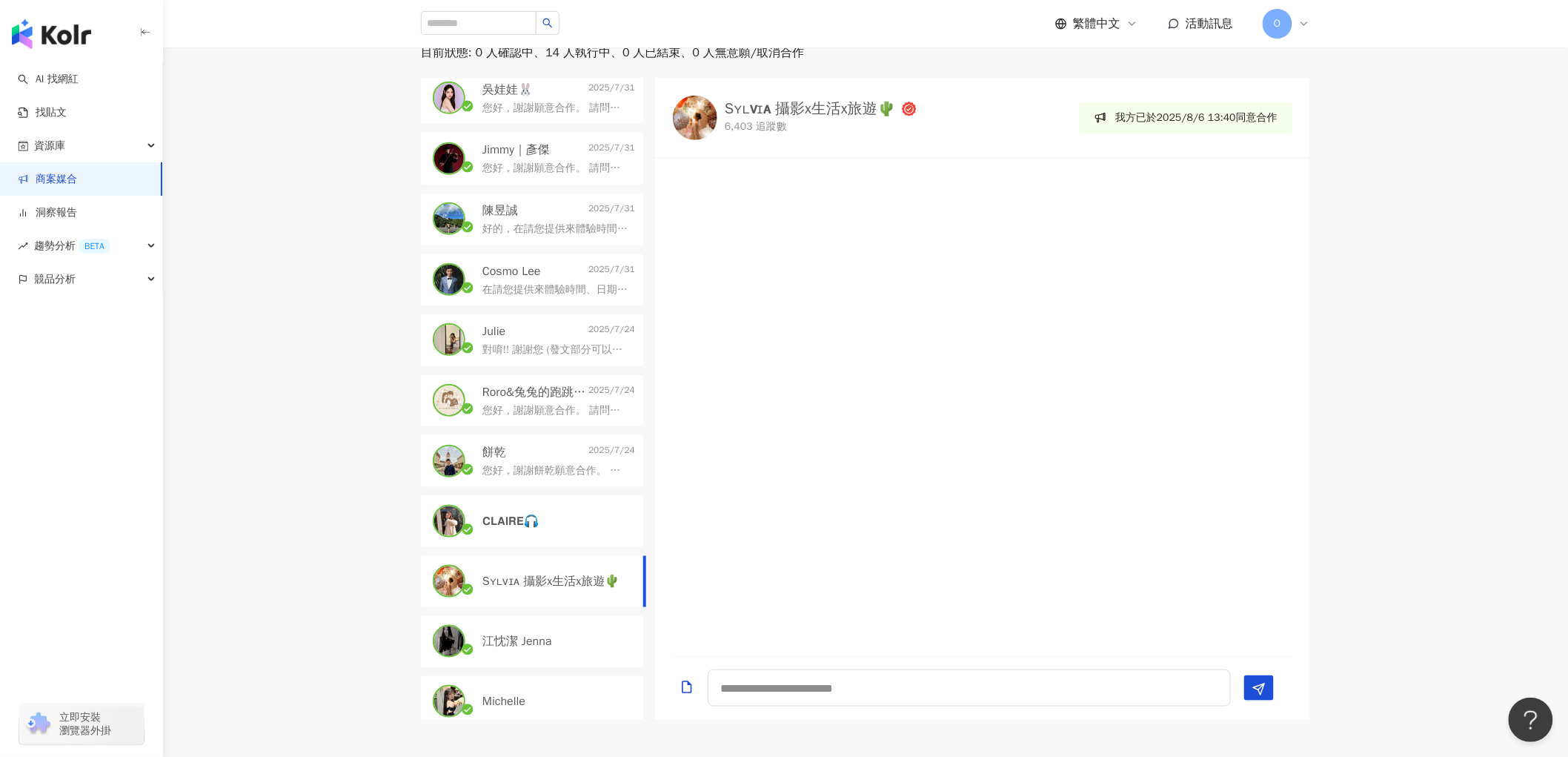 scroll, scrollTop: 499, scrollLeft: 0, axis: vertical 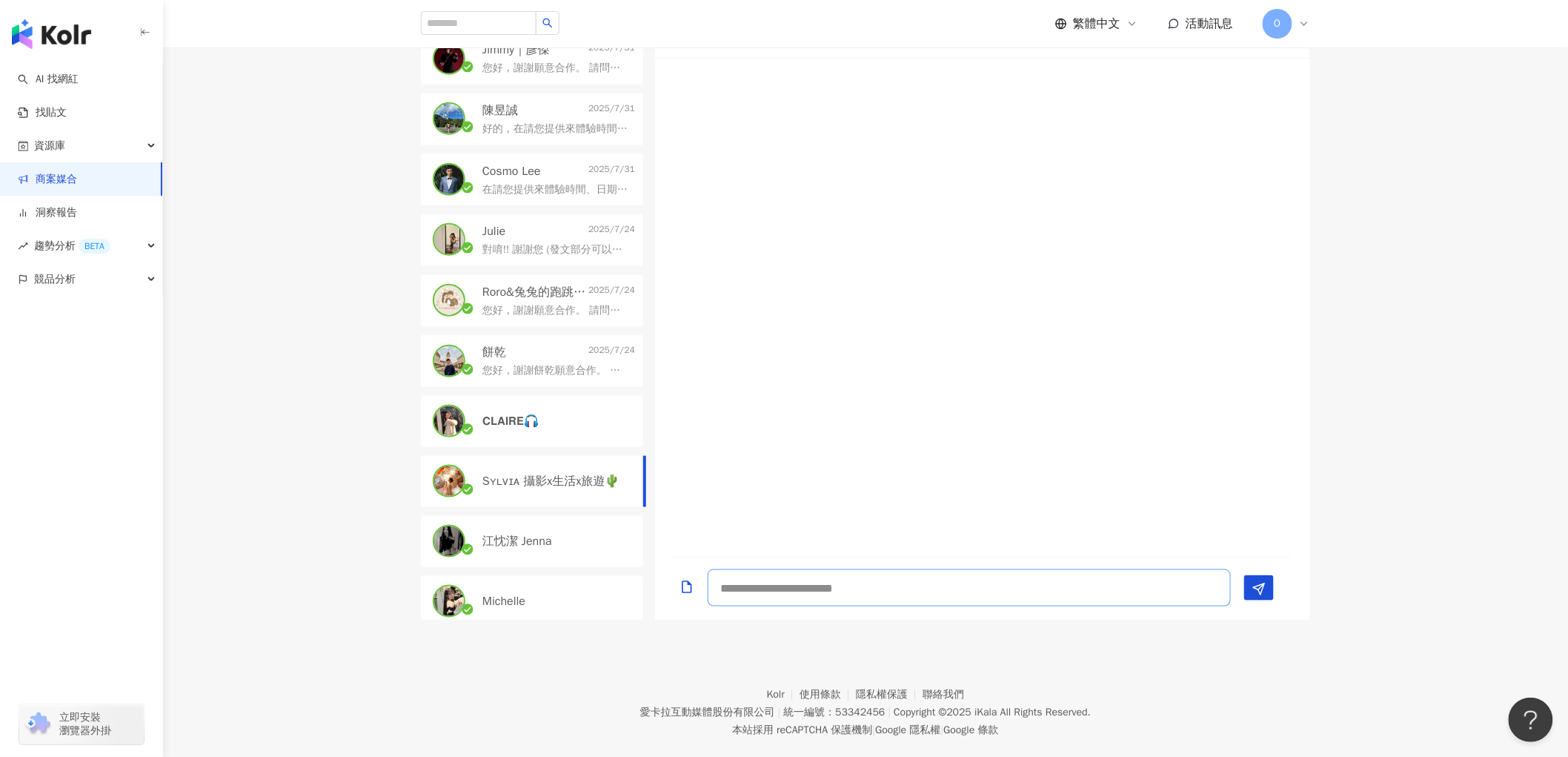 click at bounding box center (969, 588) 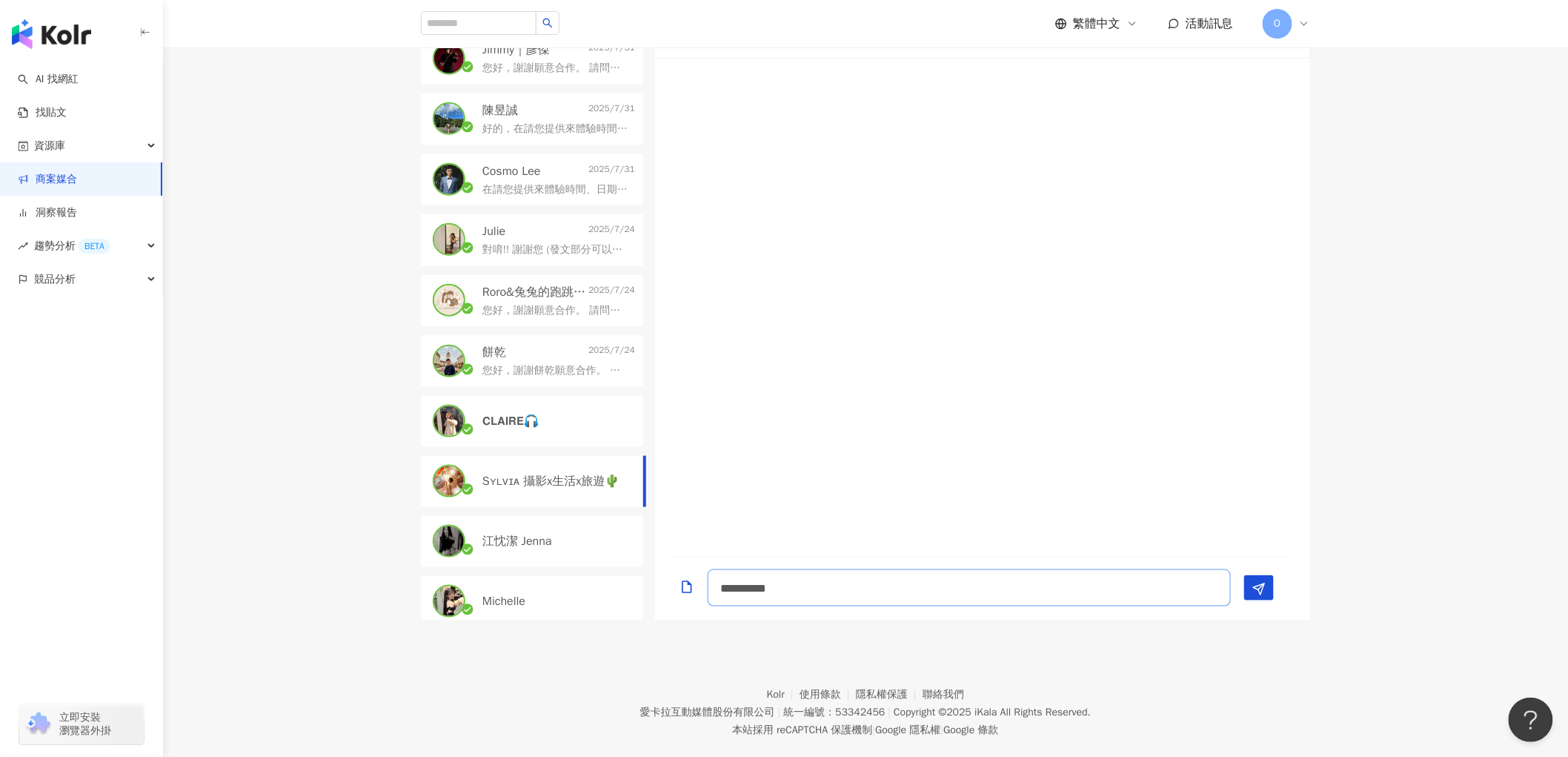 scroll, scrollTop: 1, scrollLeft: 0, axis: vertical 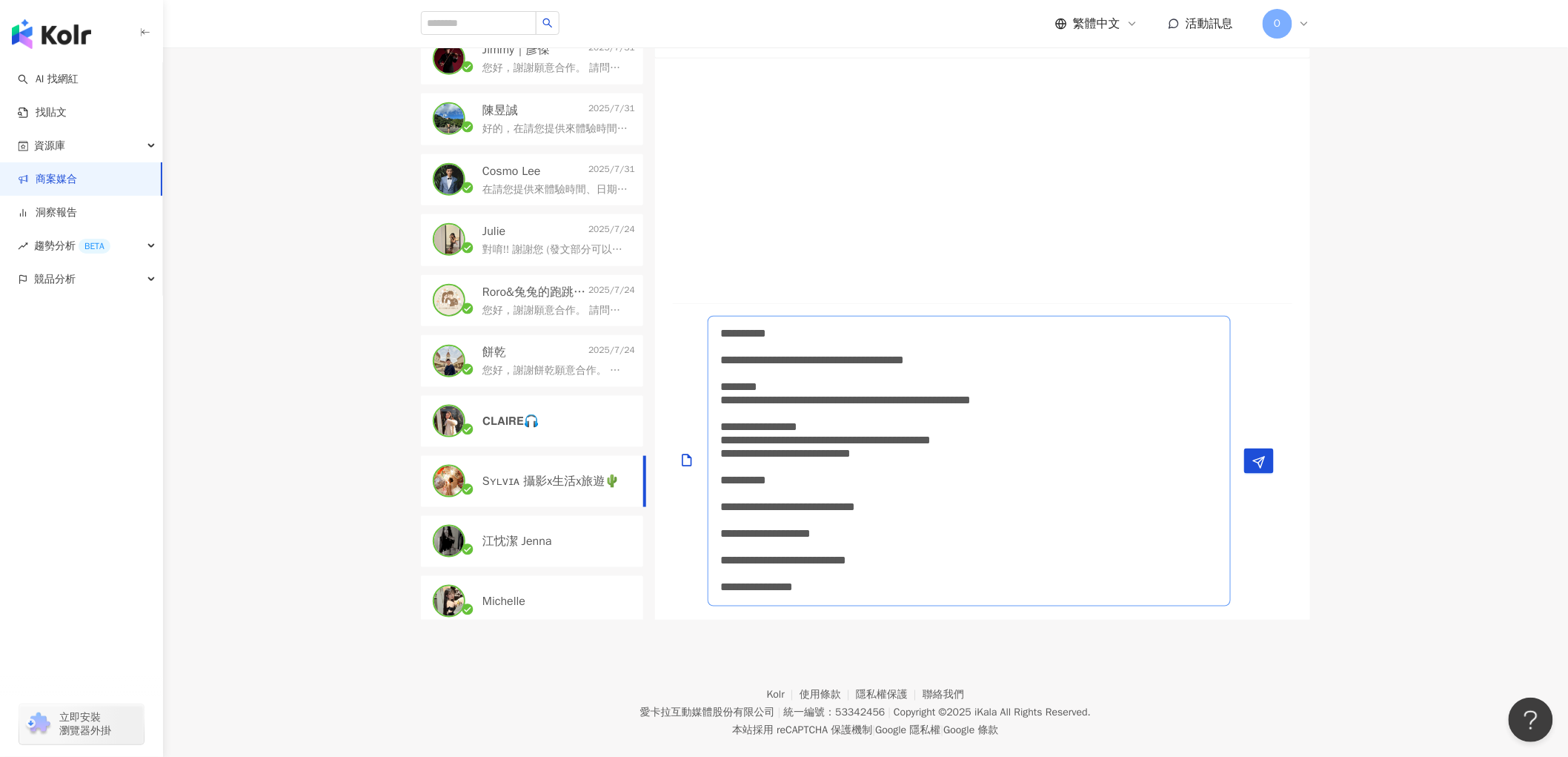 click on "**********" at bounding box center (969, 461) 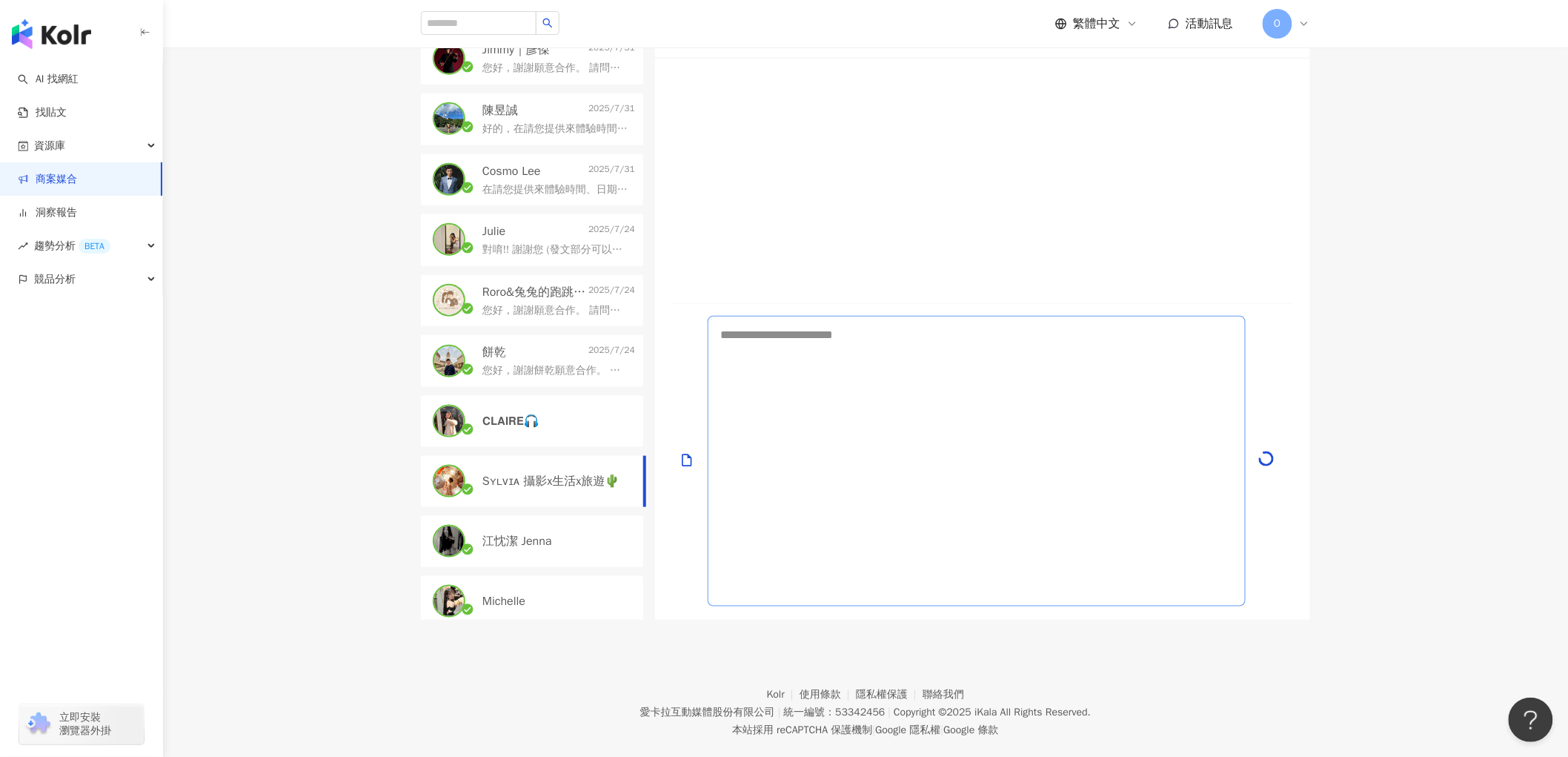 scroll, scrollTop: 0, scrollLeft: 0, axis: both 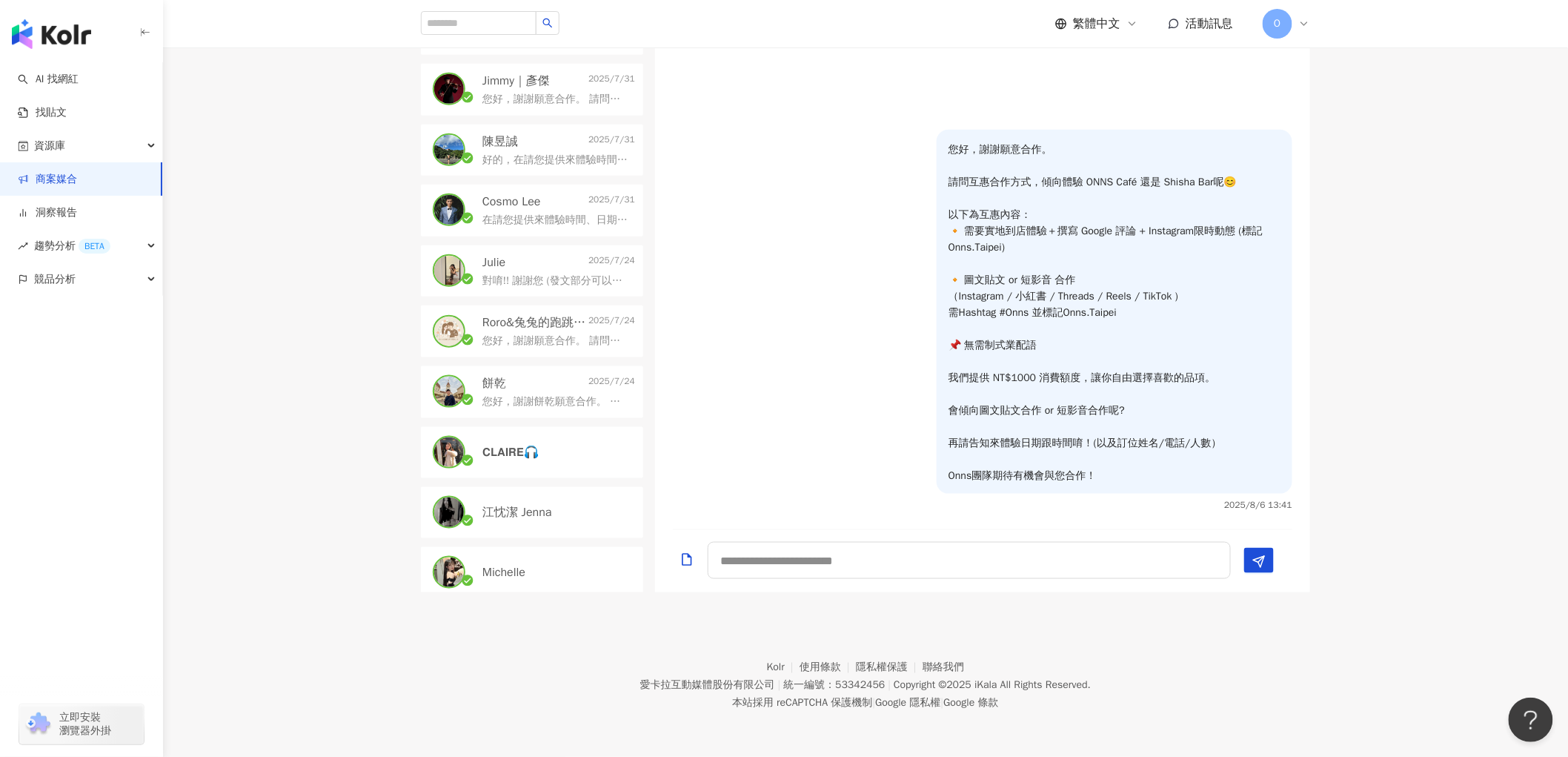 click on "Michelle" at bounding box center (532, 572) 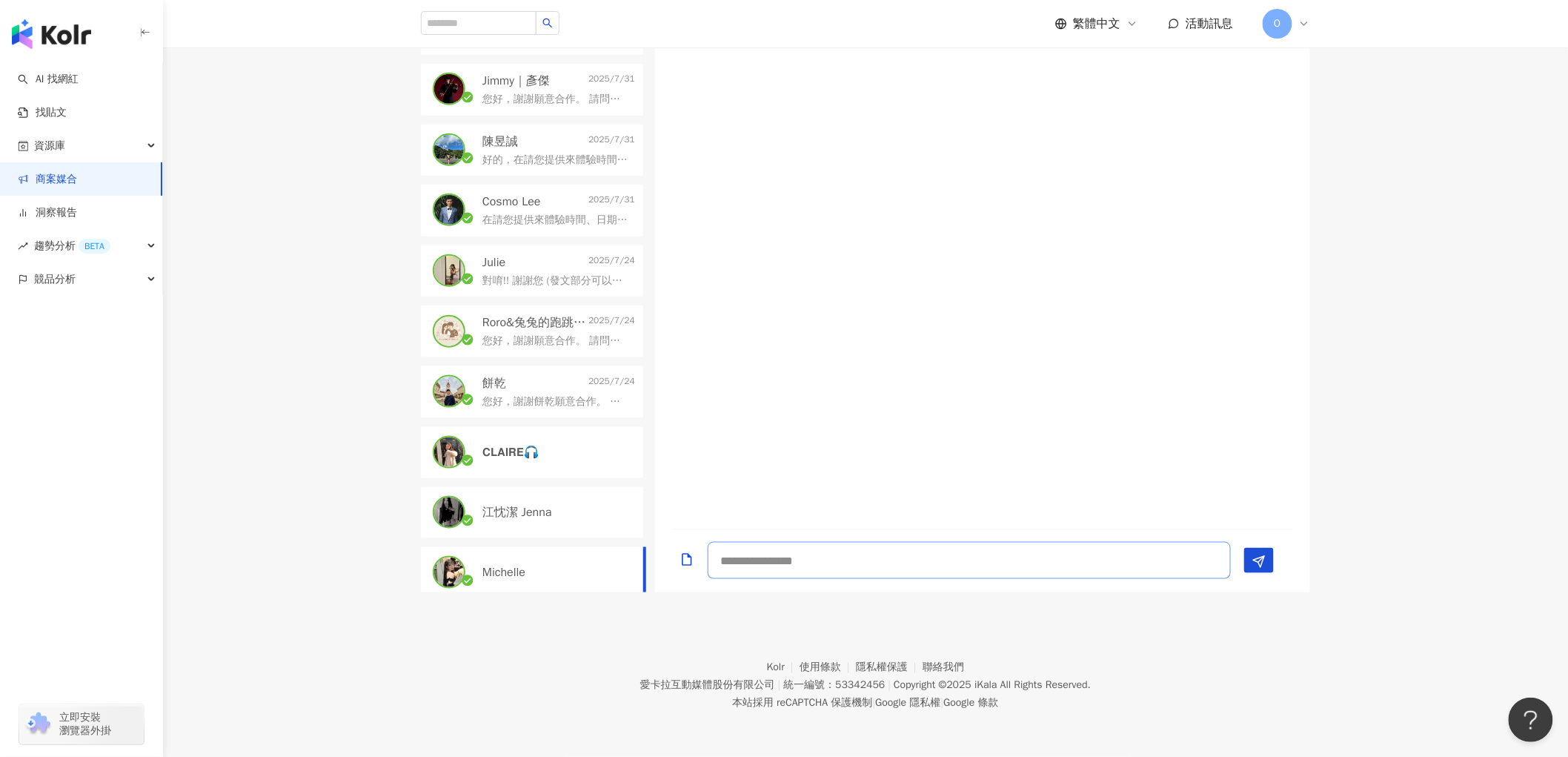 click at bounding box center (969, 561) 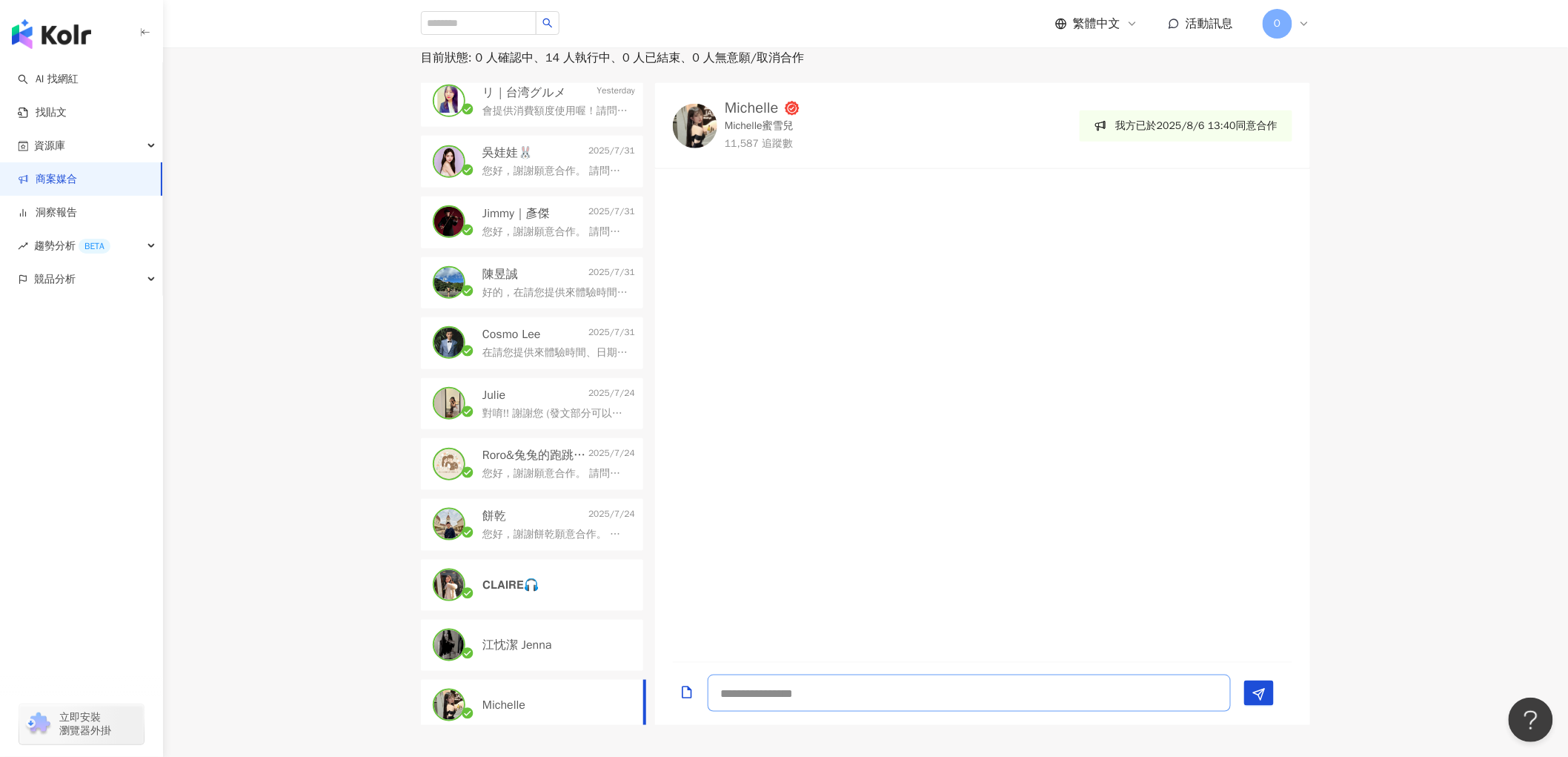 scroll, scrollTop: 443, scrollLeft: 0, axis: vertical 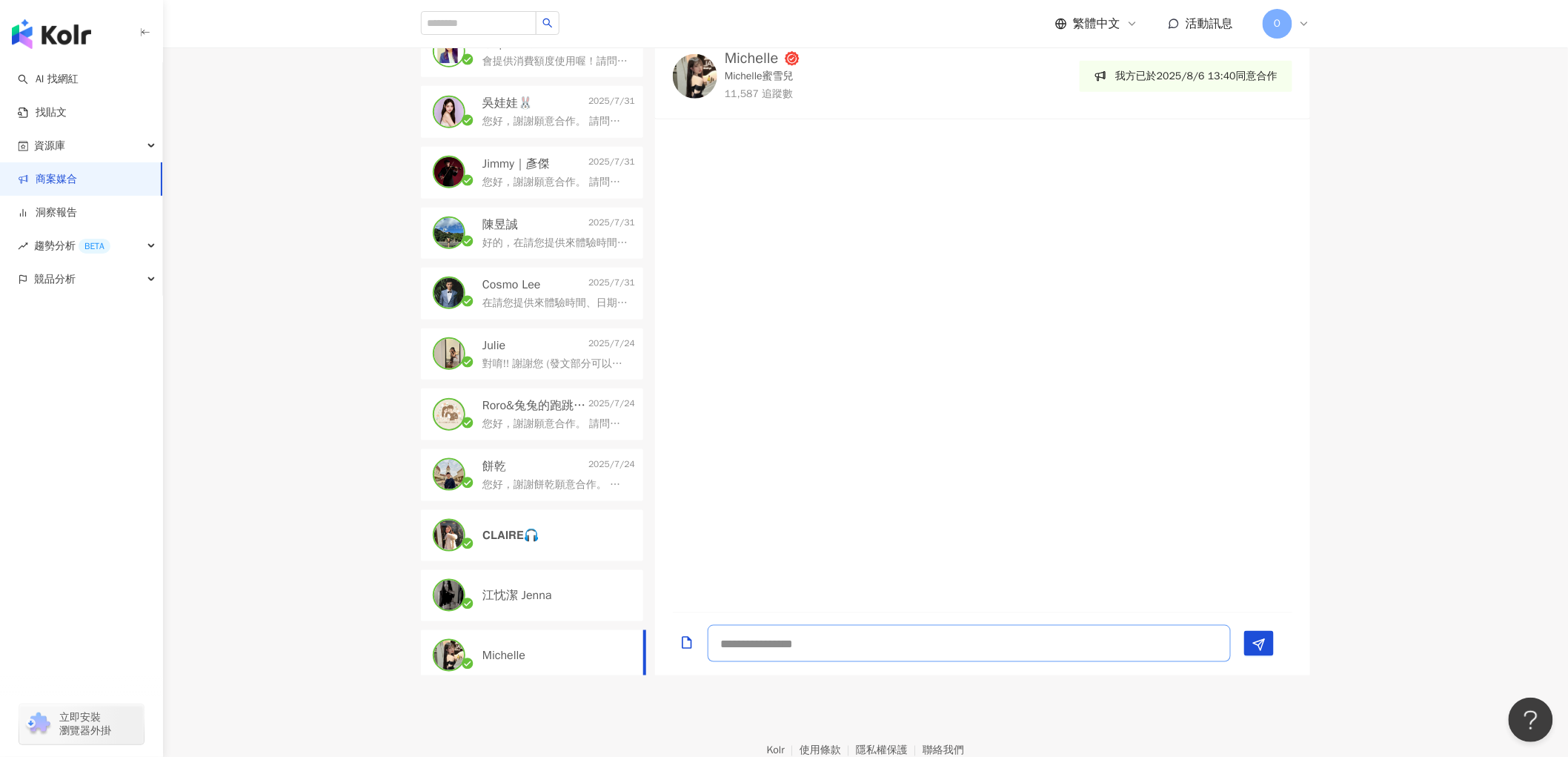 paste on "**********" 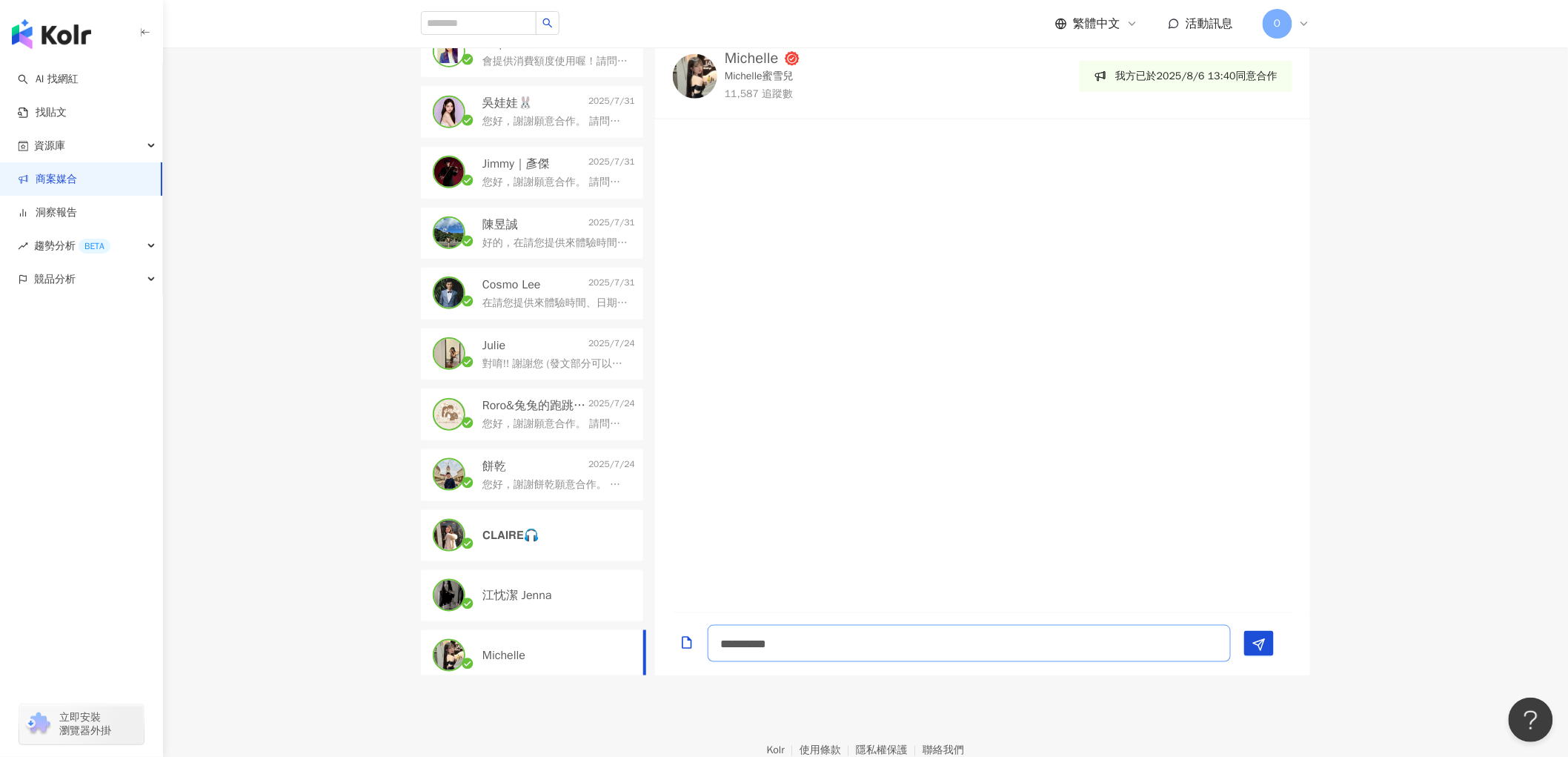 scroll, scrollTop: 1, scrollLeft: 0, axis: vertical 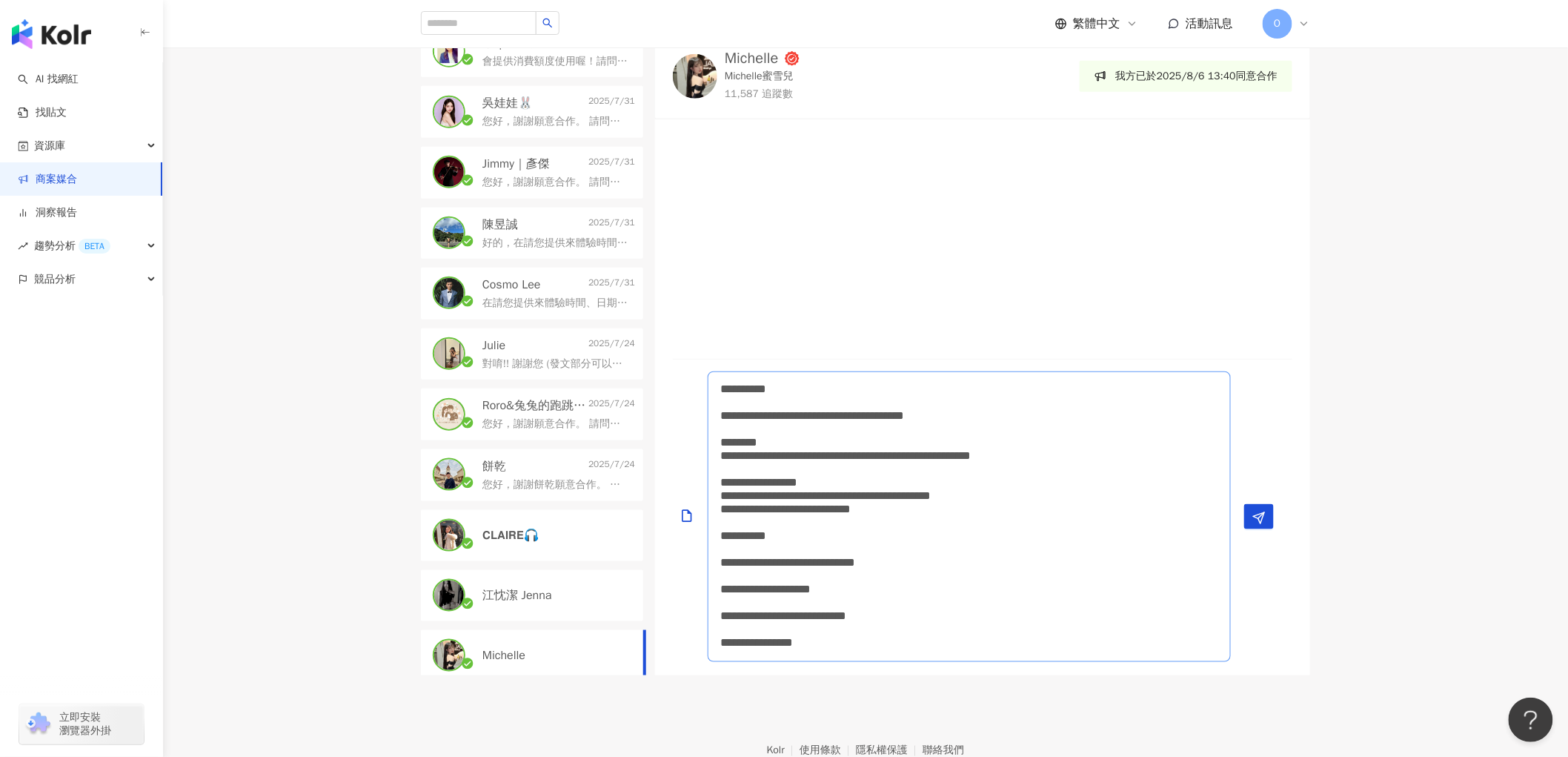 click on "**********" at bounding box center [969, 517] 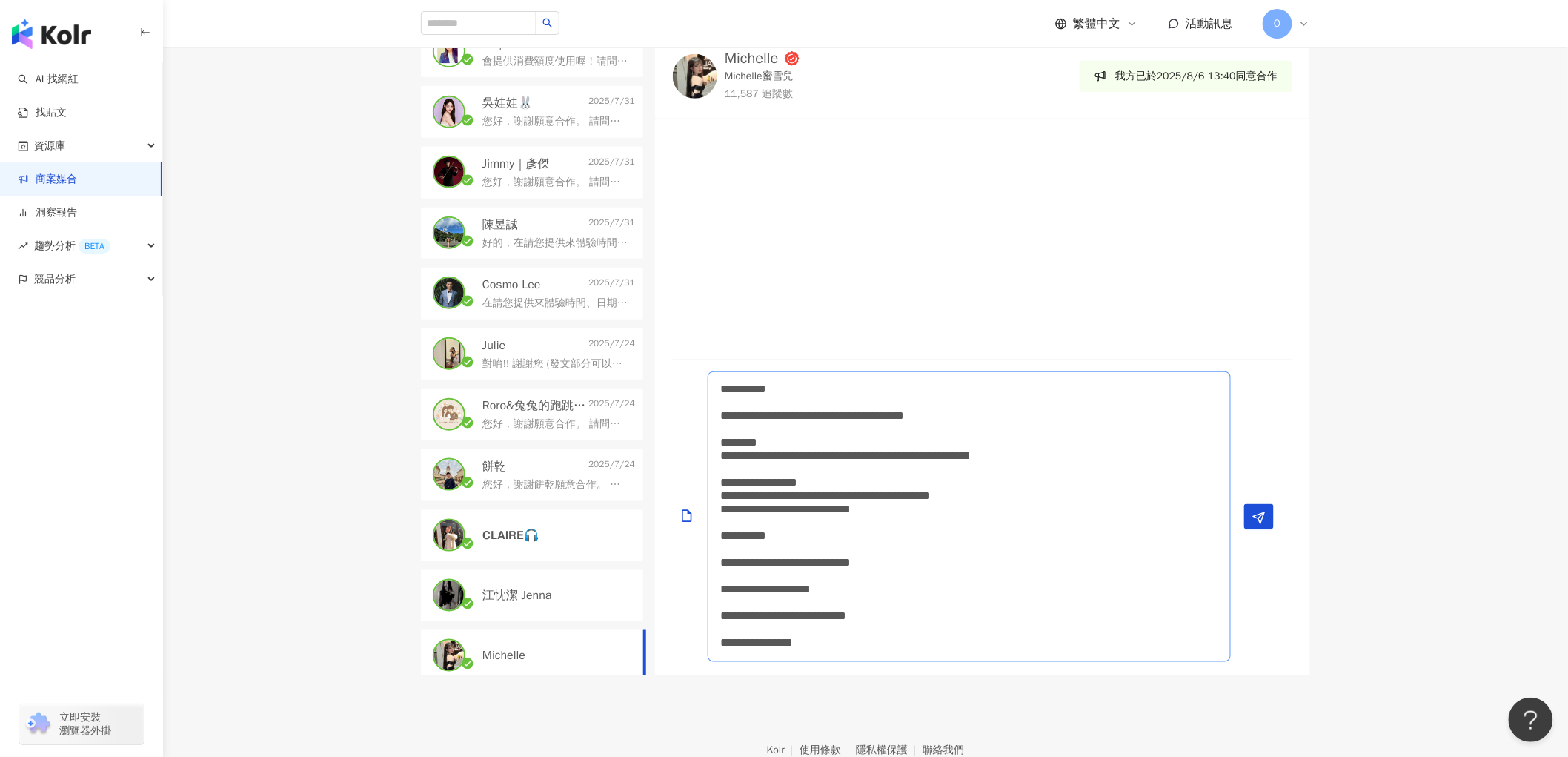 type on "**********" 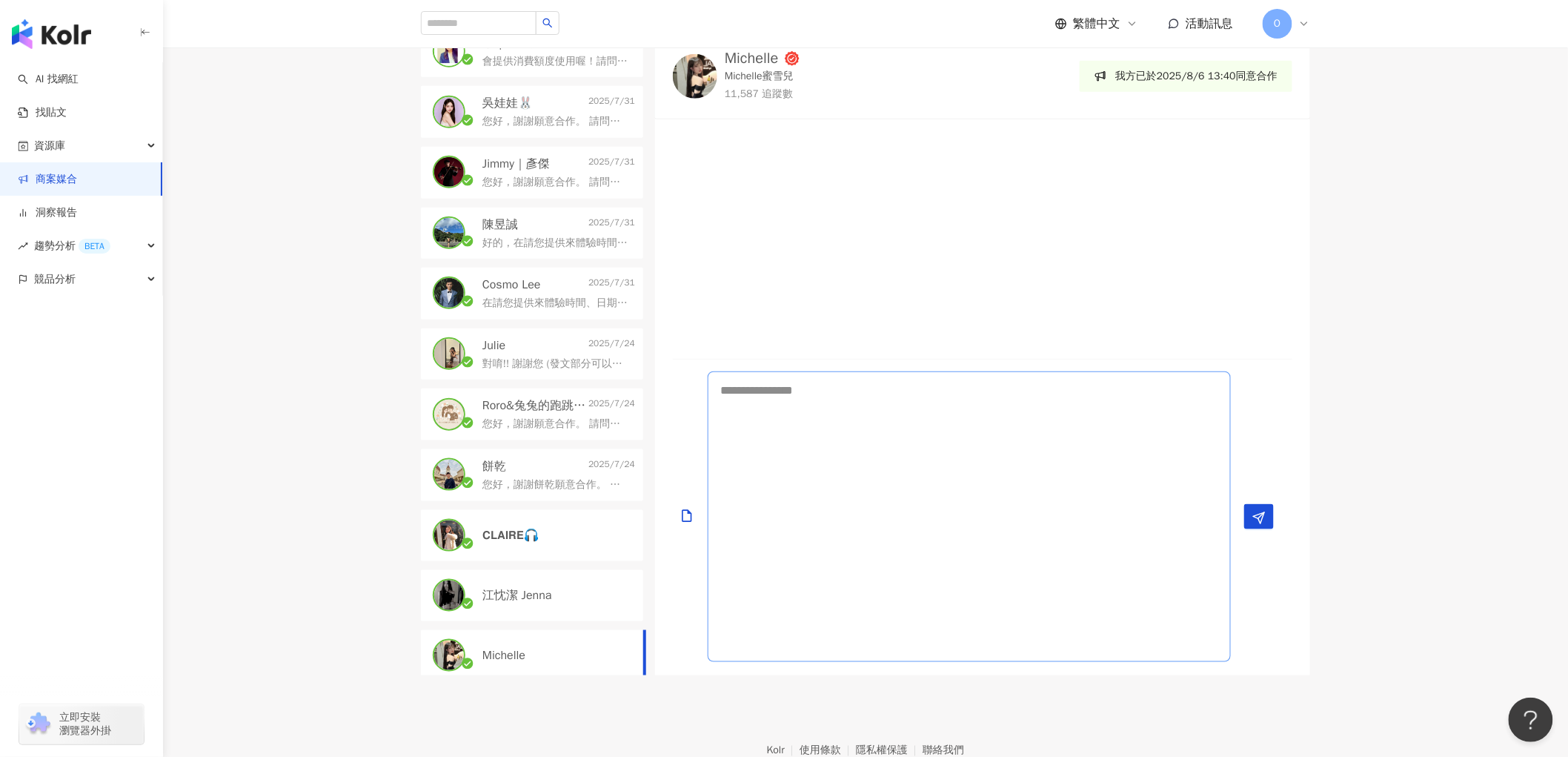 scroll, scrollTop: 0, scrollLeft: 0, axis: both 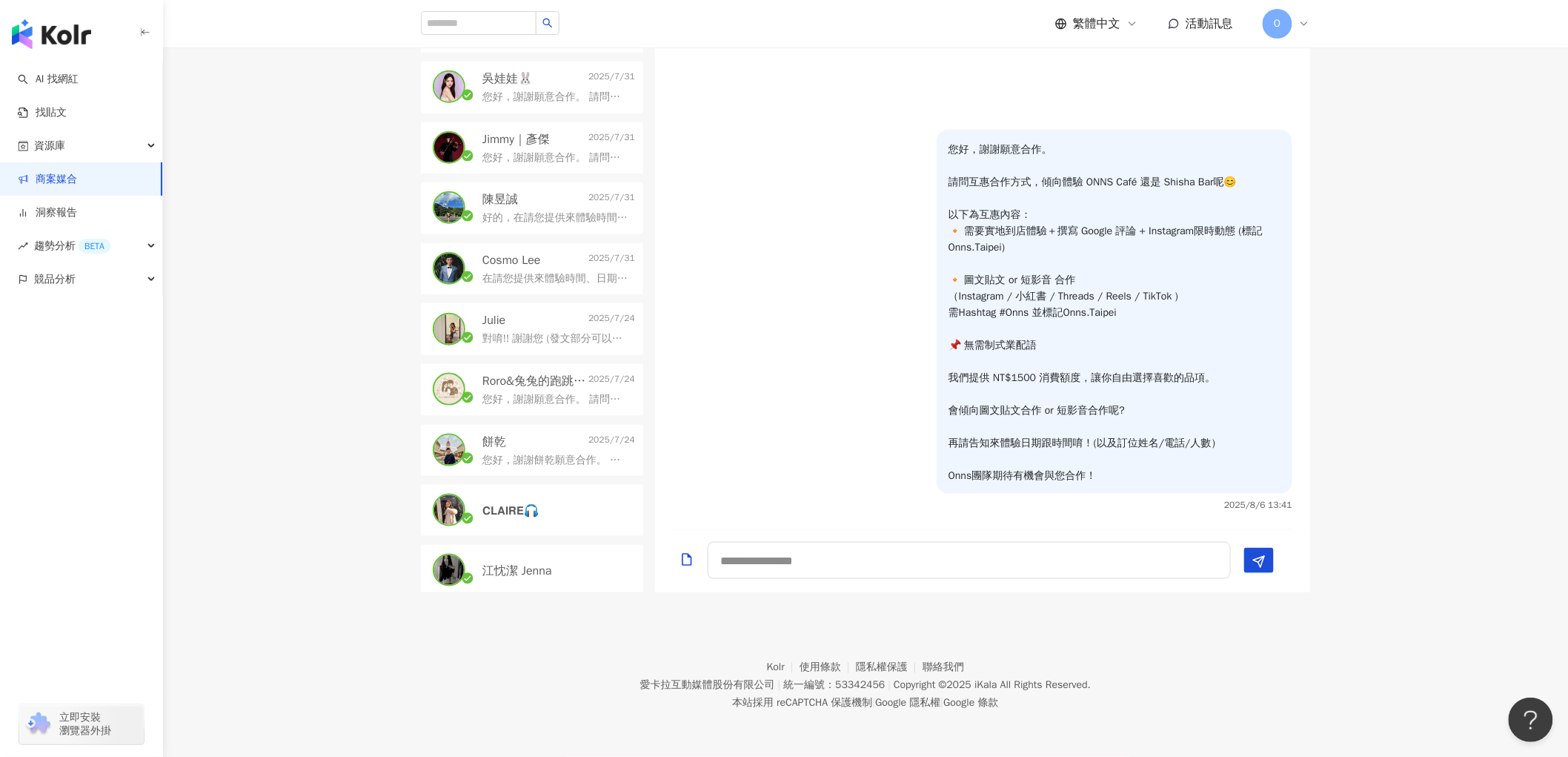 click on "江忱潔 Jenna" at bounding box center [517, 571] 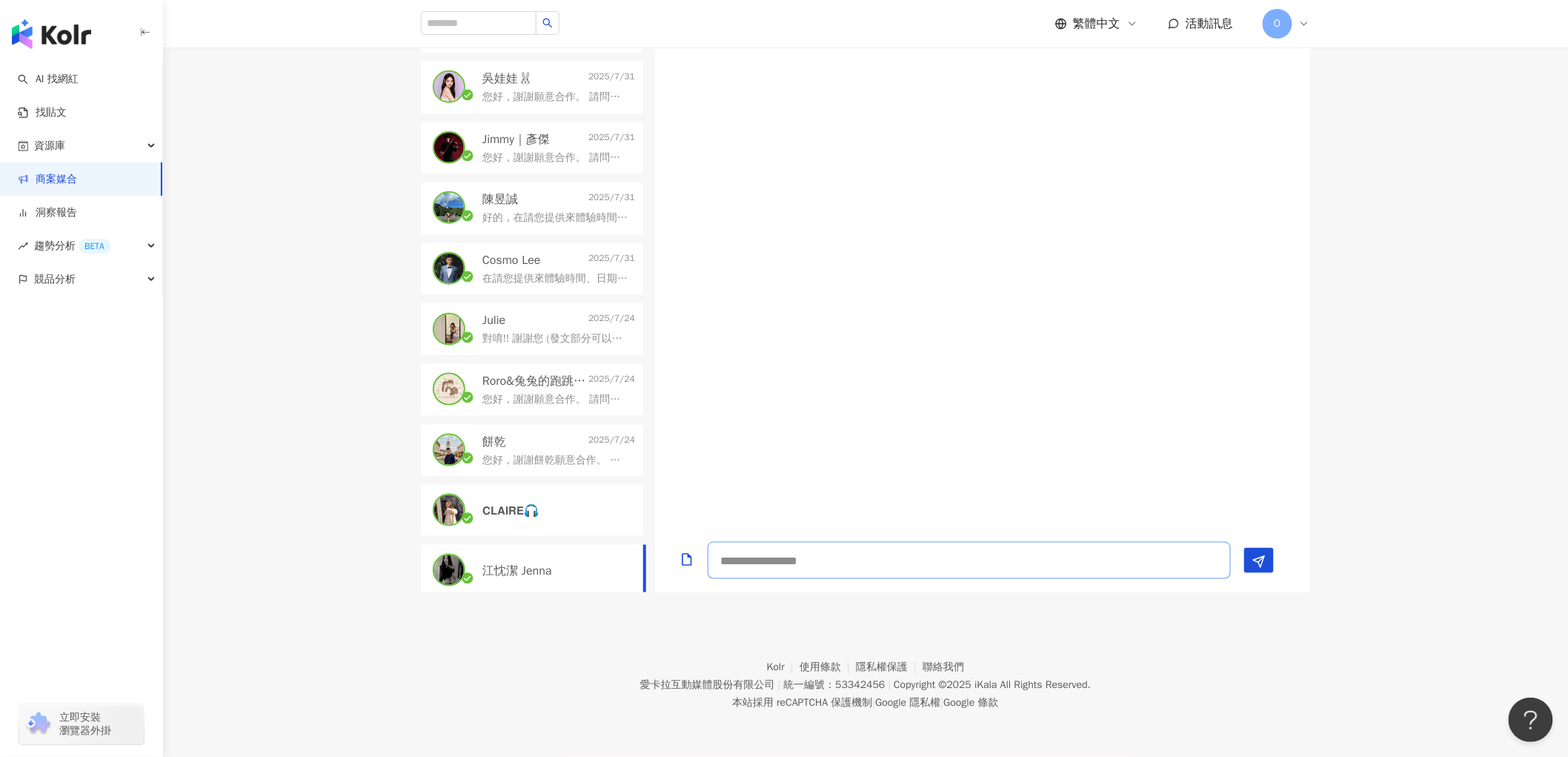 drag, startPoint x: 828, startPoint y: 567, endPoint x: 837, endPoint y: 566, distance: 9.0553851 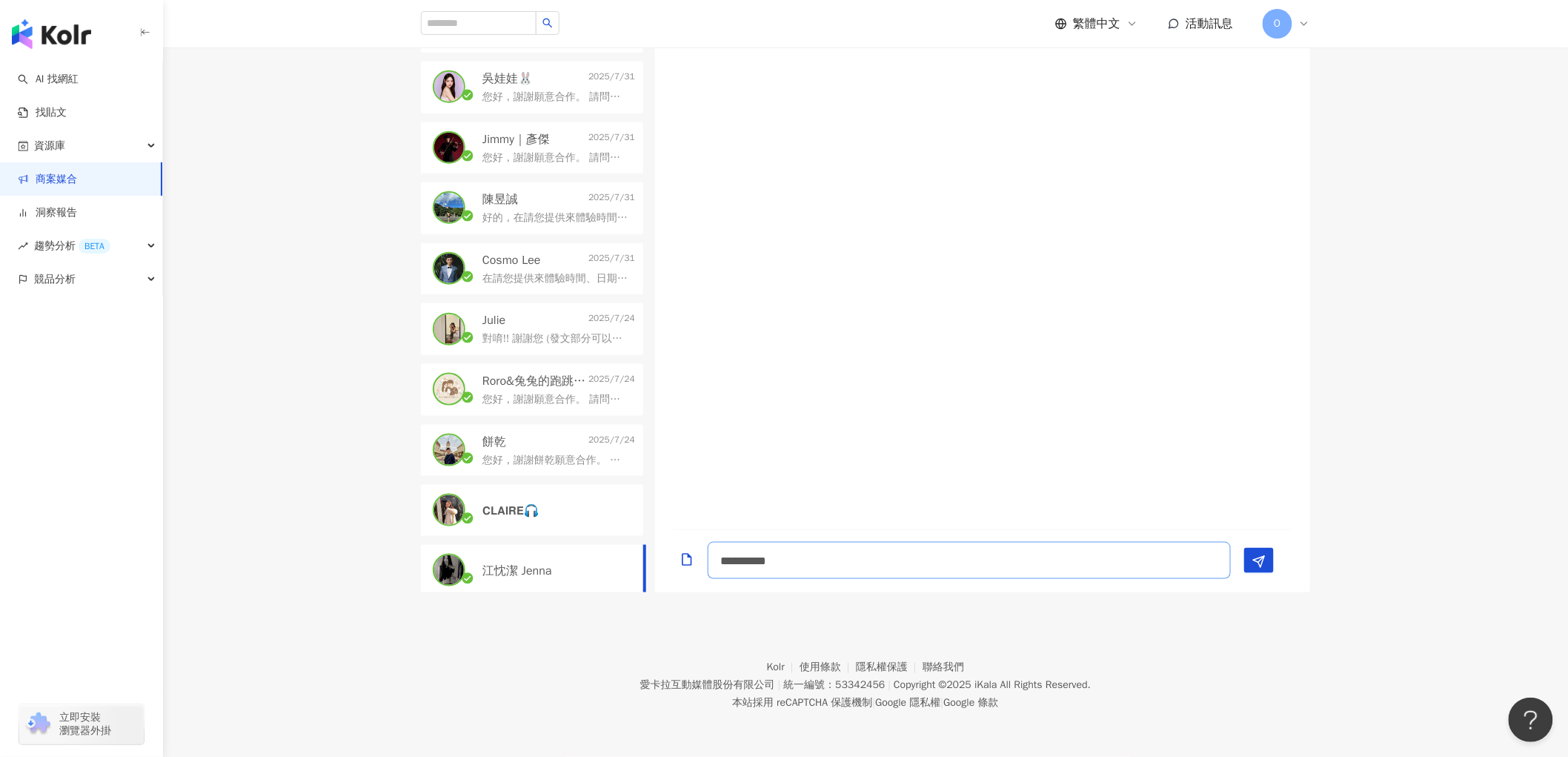 scroll, scrollTop: 1, scrollLeft: 0, axis: vertical 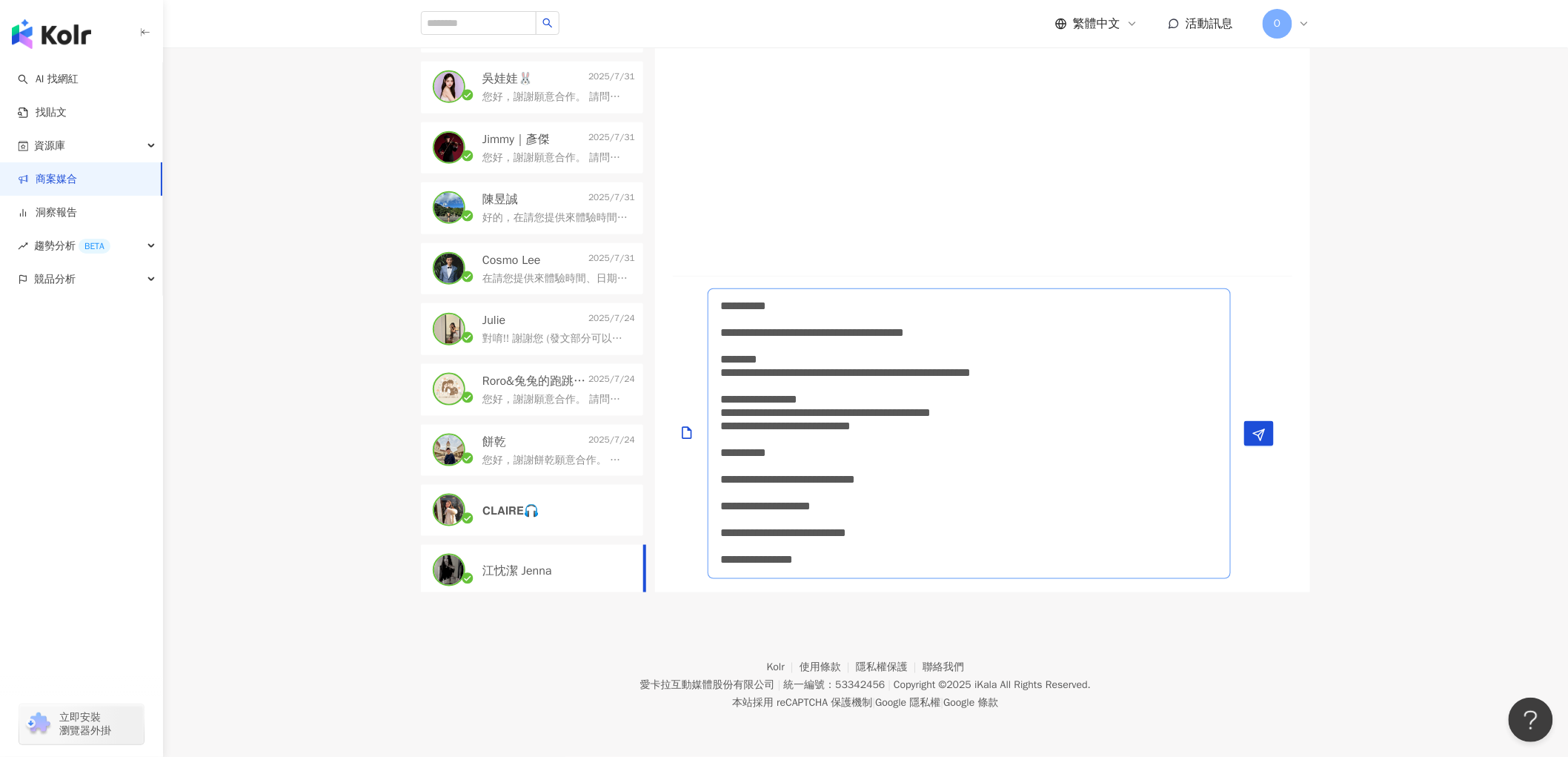 click on "**********" at bounding box center (969, 434) 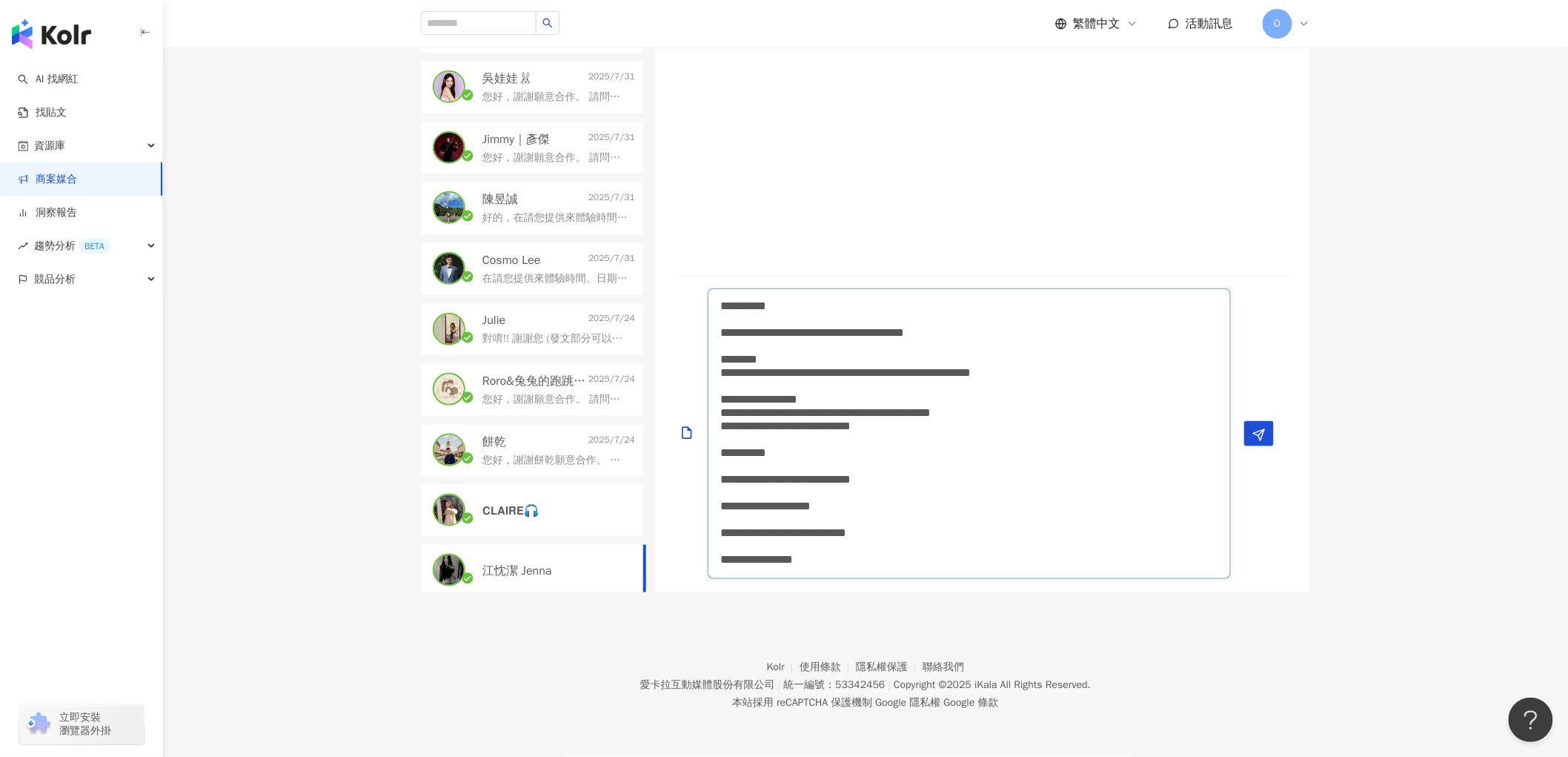 type on "**********" 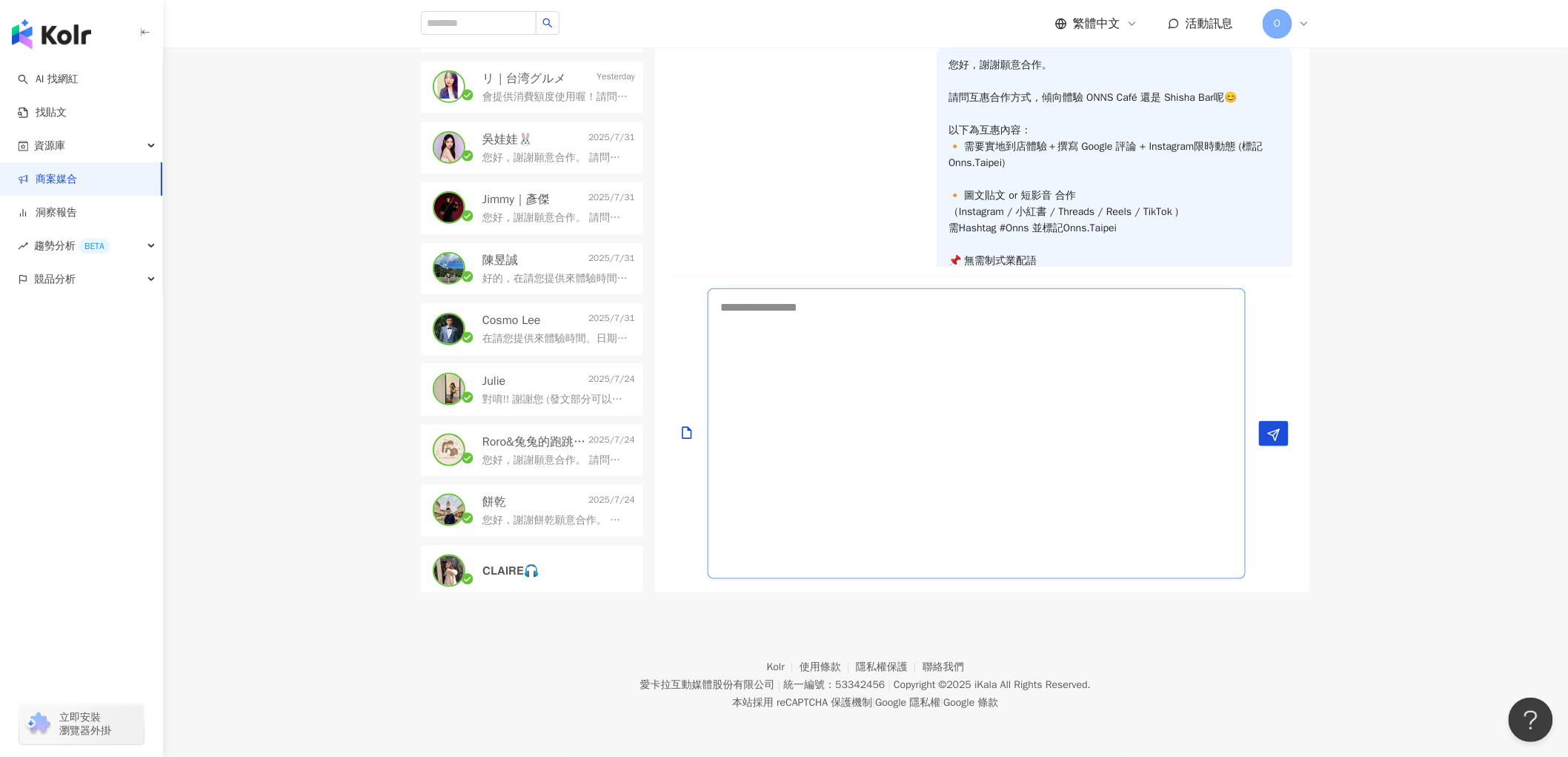 scroll, scrollTop: 0, scrollLeft: 0, axis: both 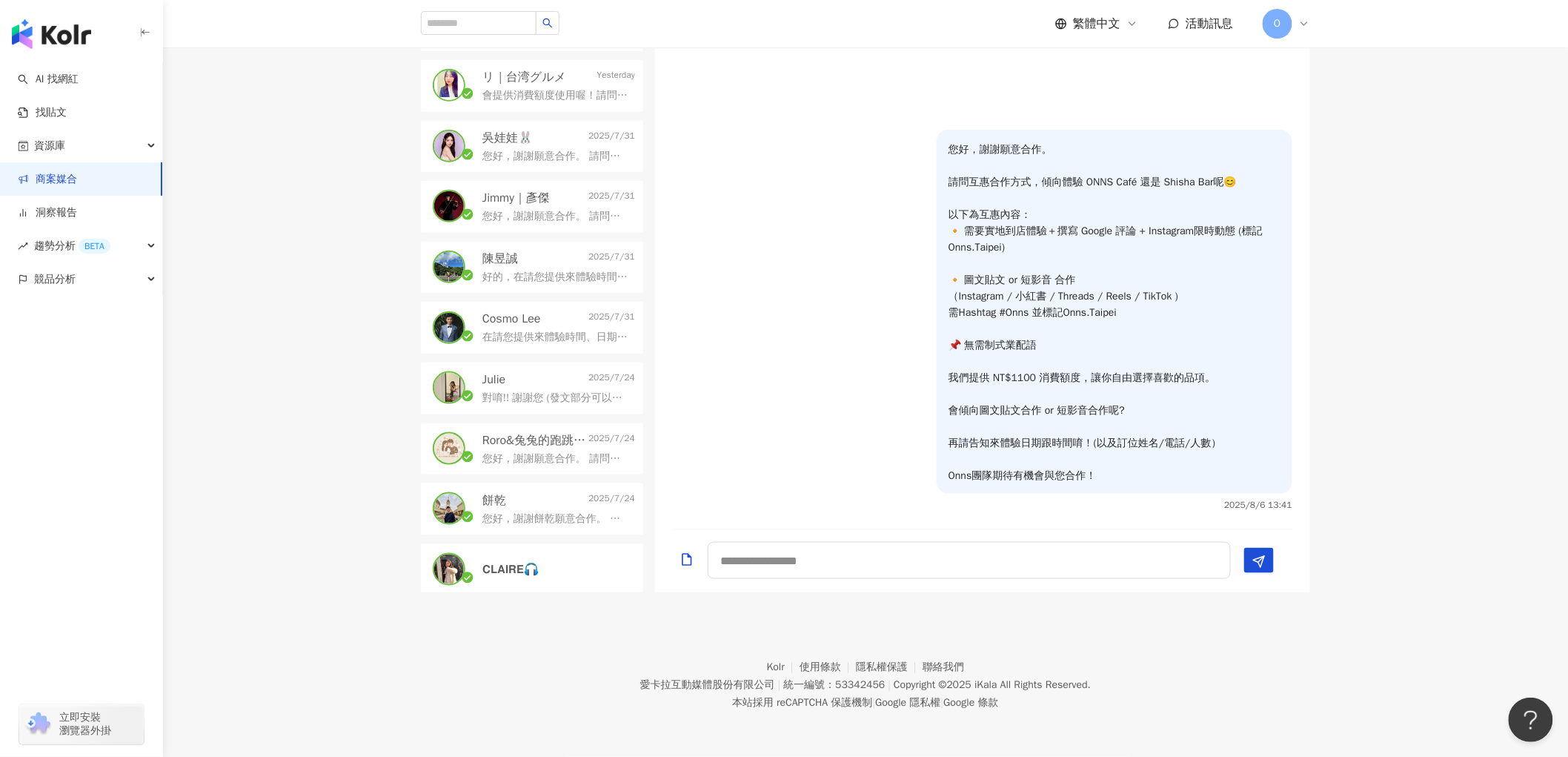 click on "𝗖𝗟𝗔𝗜𝗥𝗘🎧" at bounding box center (532, 569) 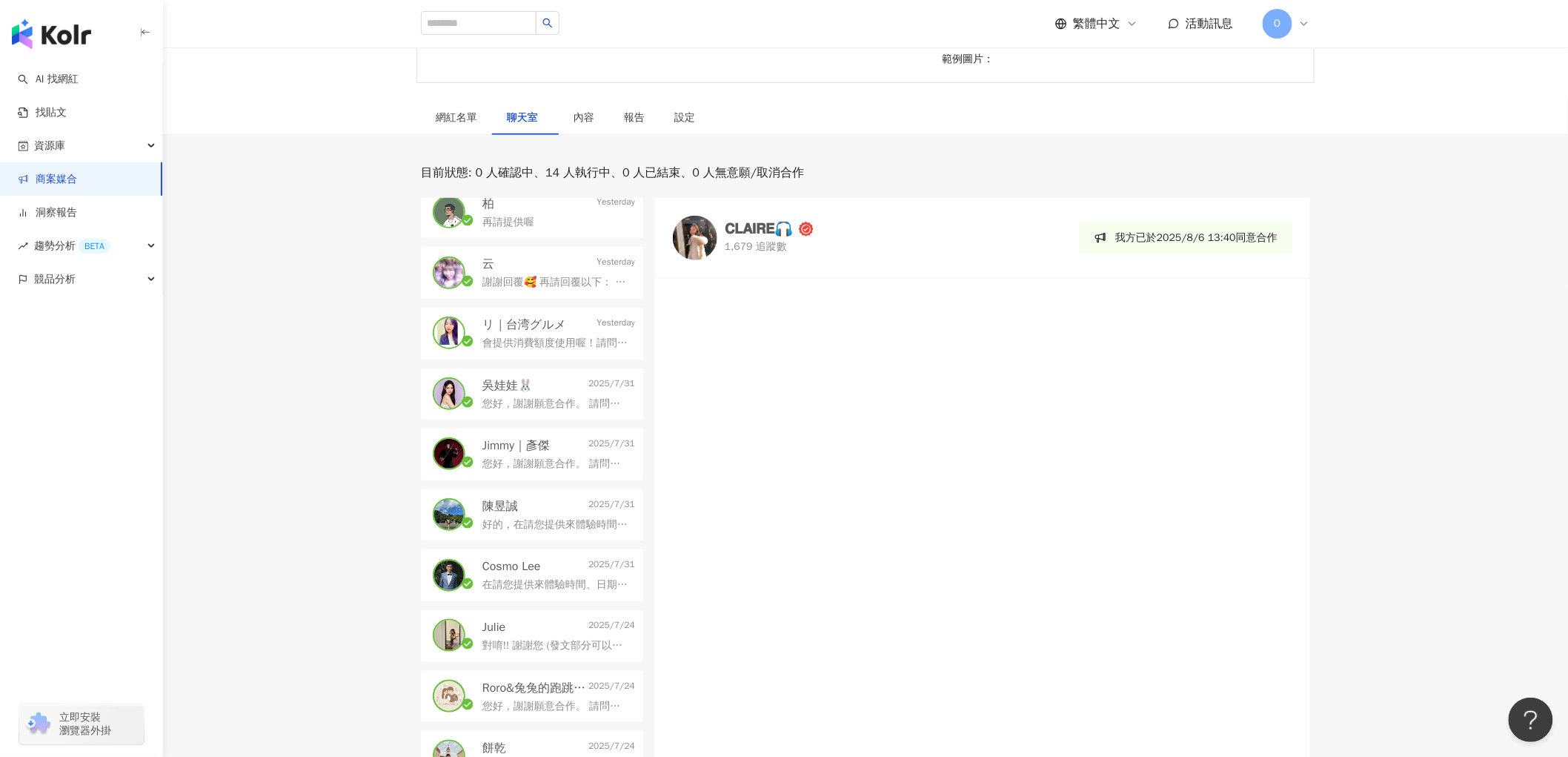 scroll, scrollTop: 526, scrollLeft: 0, axis: vertical 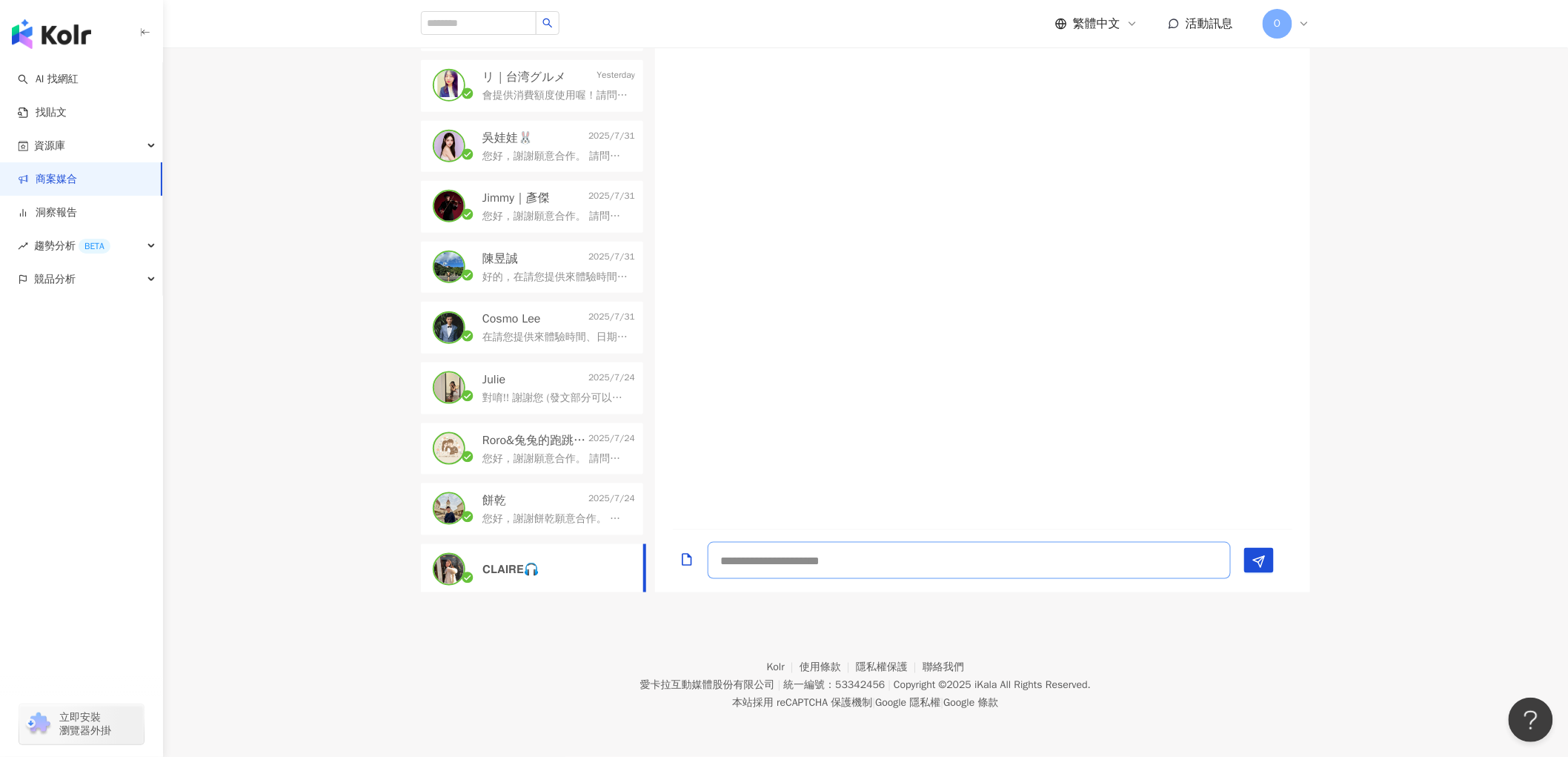 click at bounding box center (969, 561) 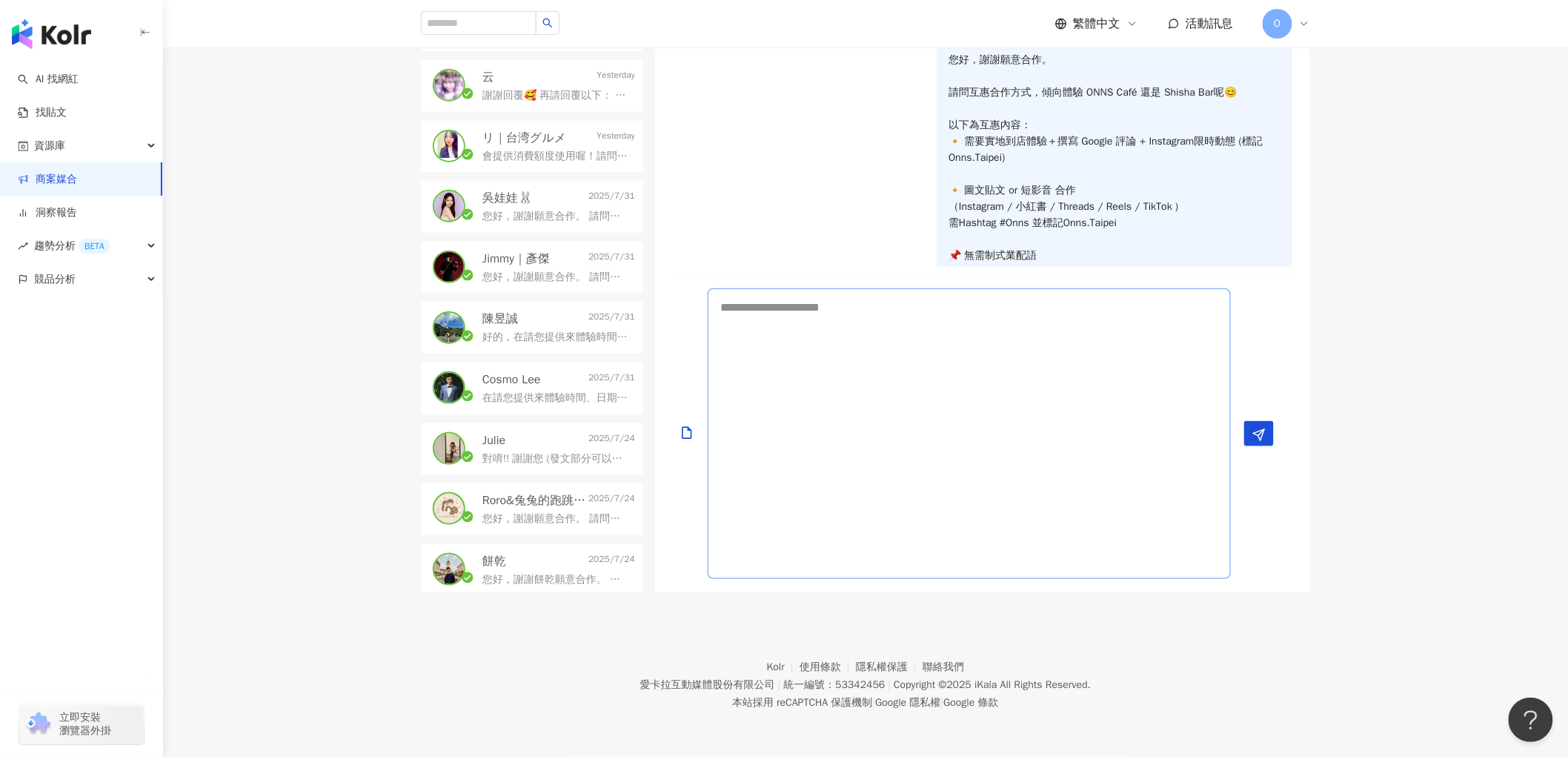 scroll, scrollTop: 0, scrollLeft: 0, axis: both 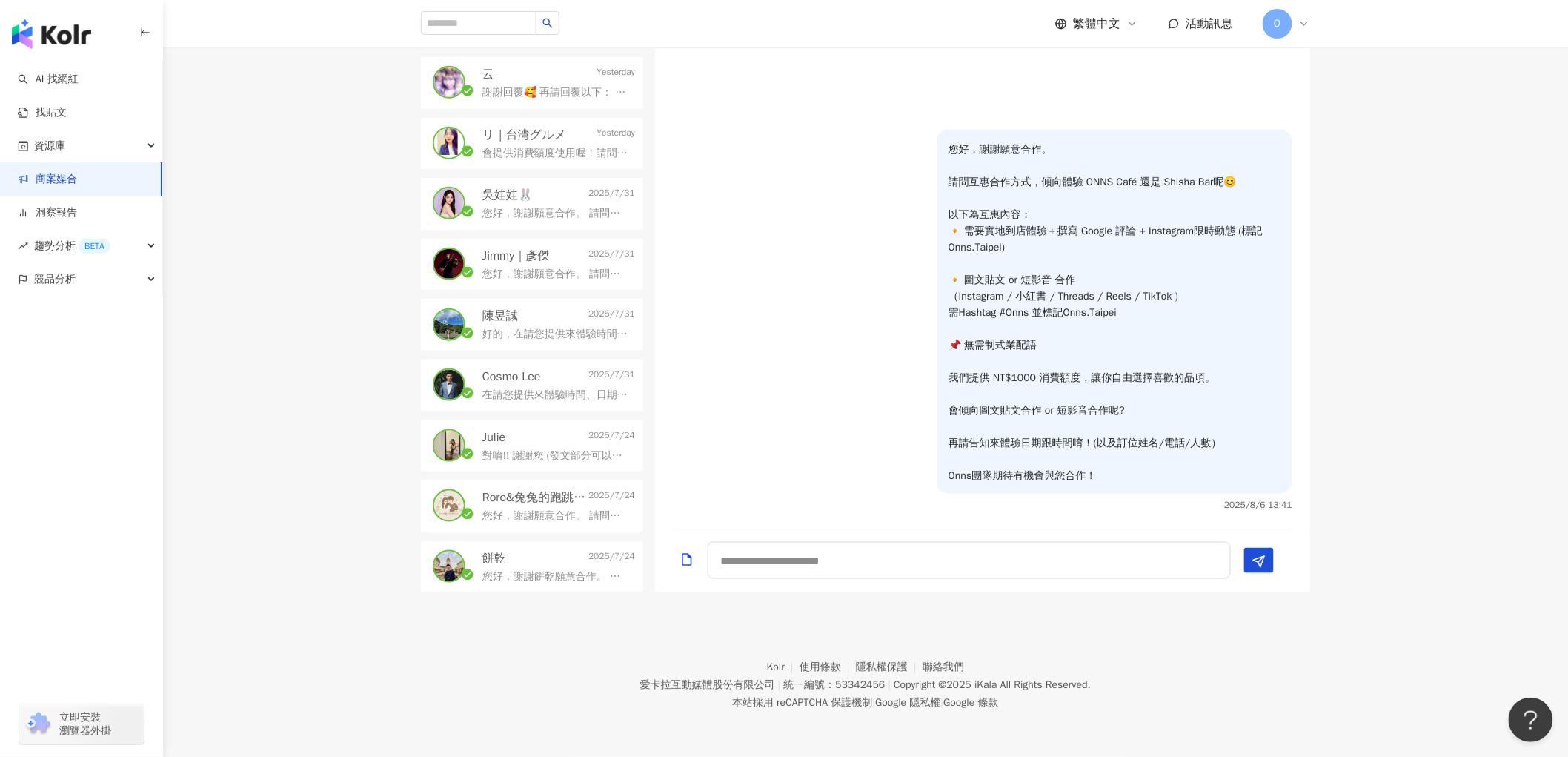 click on "餅乾" at bounding box center (494, 558) 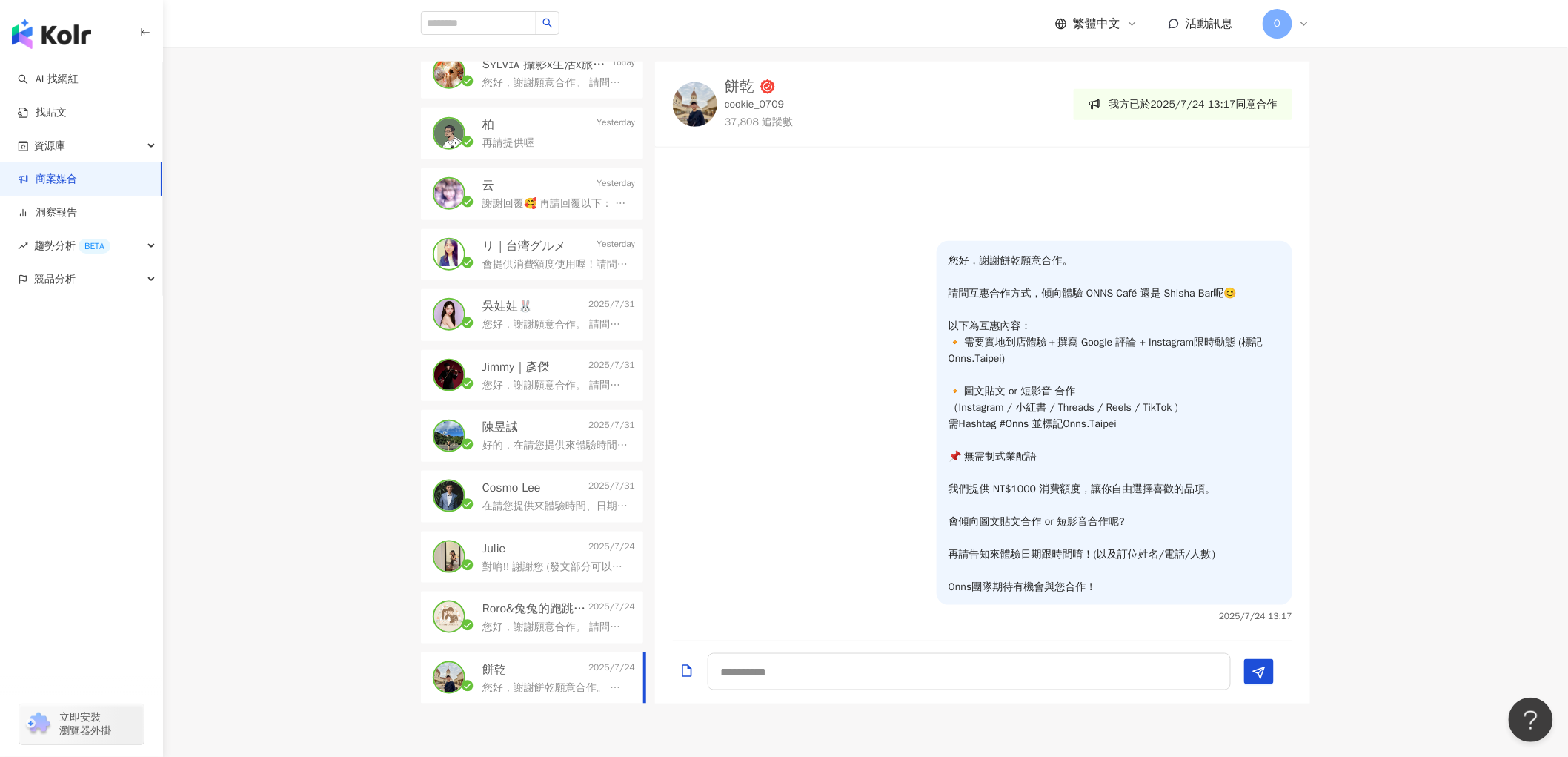 scroll, scrollTop: 443, scrollLeft: 0, axis: vertical 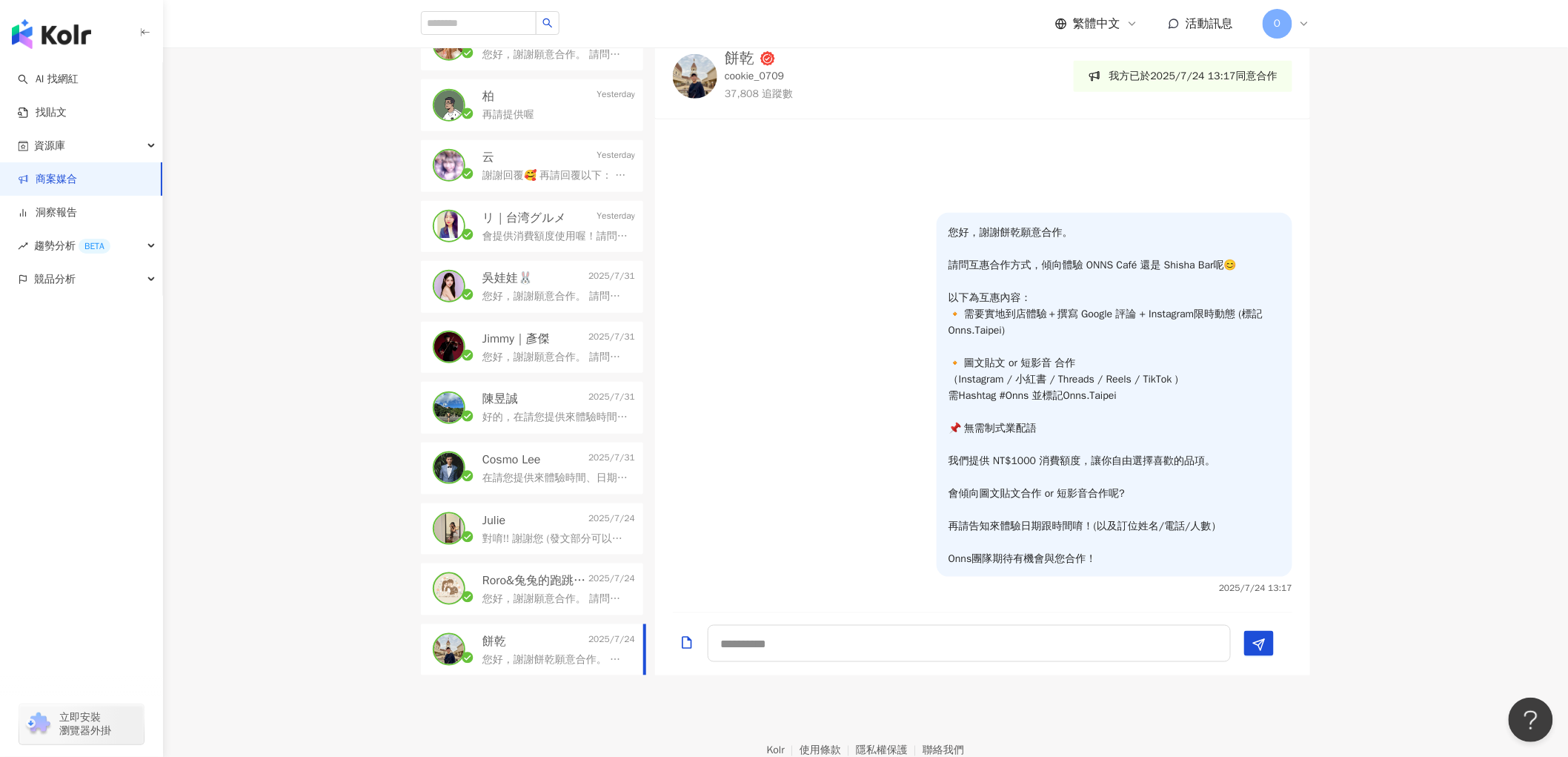 click on "您好，謝謝餅乾願意合作。
請問互惠合作方式，傾向體驗 ONNS Café 還是 Shisha Bar呢😊
以下為互惠內容：
🔸 需要實地到店體驗＋撰寫 Google 評論 + Instagram限時動態 (標記Onns.Taipei)
🔸 圖文貼文 or 短影音 合作
（Instagram / 小紅書 / Threads / Reels / TikTok )
需Hashtag #Onns 並標記Onns.Taipei
📌 無需制式業配語
我們提供 NT$1000 消費額度，讓你自由選擇喜歡的品項。
會傾向圖文貼文合作 or 短影音合作呢?
再請告知來體驗日期跟時間唷！(以及訂位姓名/電話/人數）
Onns團隊期待有機會與您合作！" at bounding box center (559, 658) 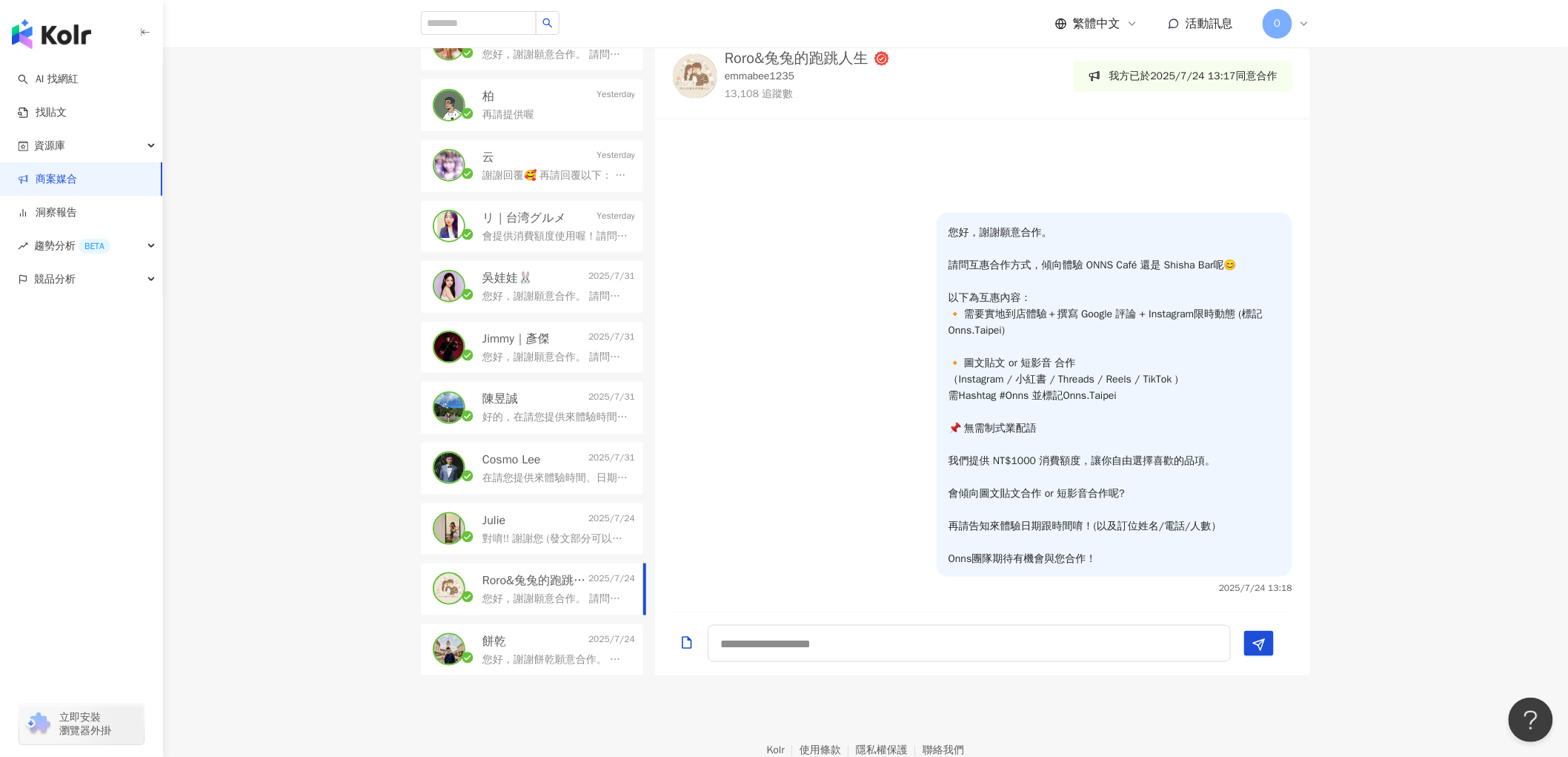click on "對唷!! 謝謝您 (發文部分可以選擇貼圖或是短影音)" at bounding box center (559, 538) 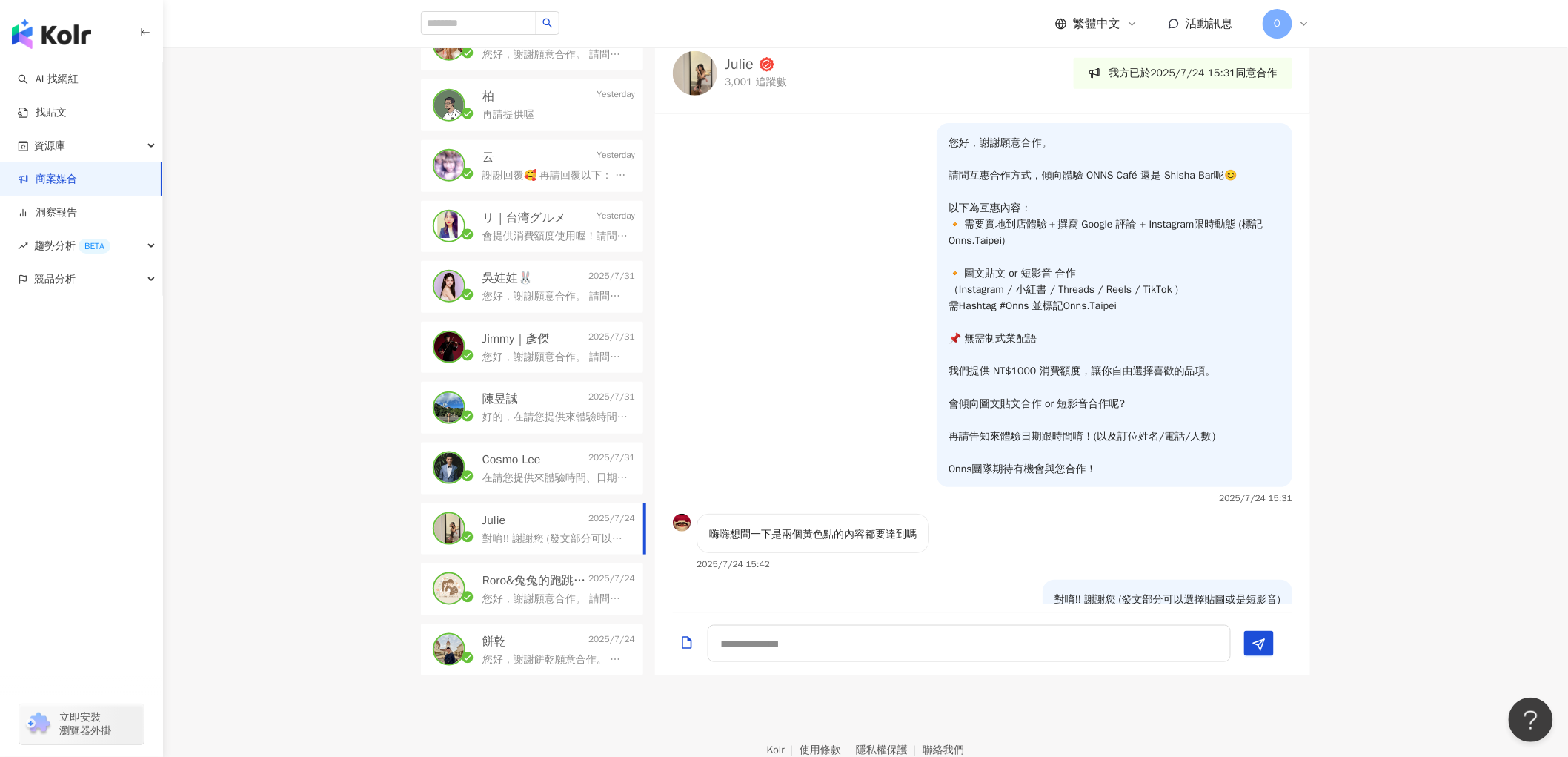 scroll 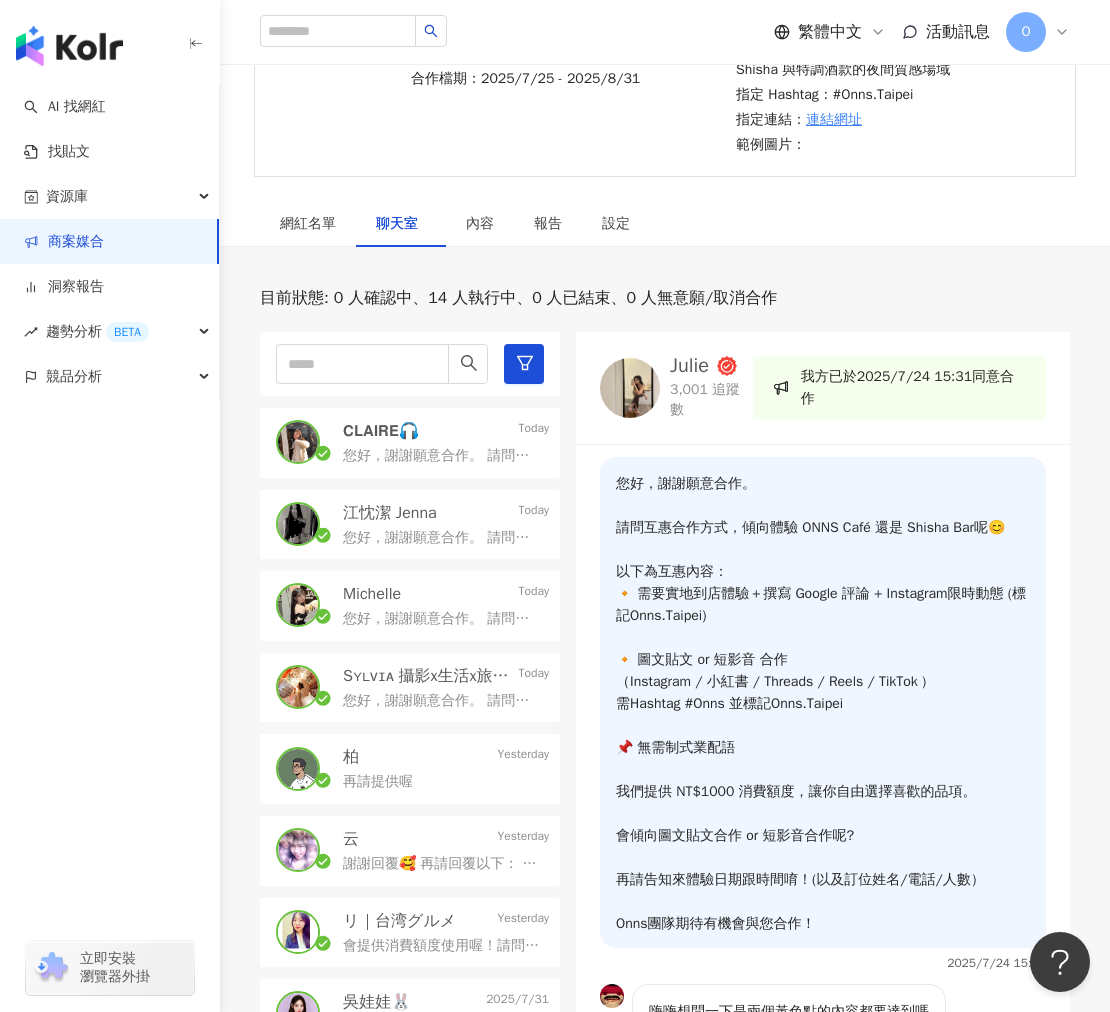 click on "您好，謝謝願意合作。
請問互惠合作方式，傾向體驗 ONNS Café 還是 Shisha Bar呢😊
以下為互惠內容：
🔸 需要實地到店體驗＋撰寫 Google 評論 + Instagram限時動態 (標記Onns.Taipei)
🔸 圖文貼文 or 短影音 合作
（Instagram / 小紅書 / Threads / Reels / TikTok )
需Hashtag #Onns 並標記Onns.Taipei
📌 無需制式業配語
我們提供 NT$1000 消費額度，讓你自由選擇喜歡的品項。
會傾向圖文貼文合作 or 短影音合作呢?
再請告知來體驗日期跟時間唷！(以及訂位姓名/電話/人數）
Onns團隊期待有機會與您合作！" at bounding box center [442, 456] 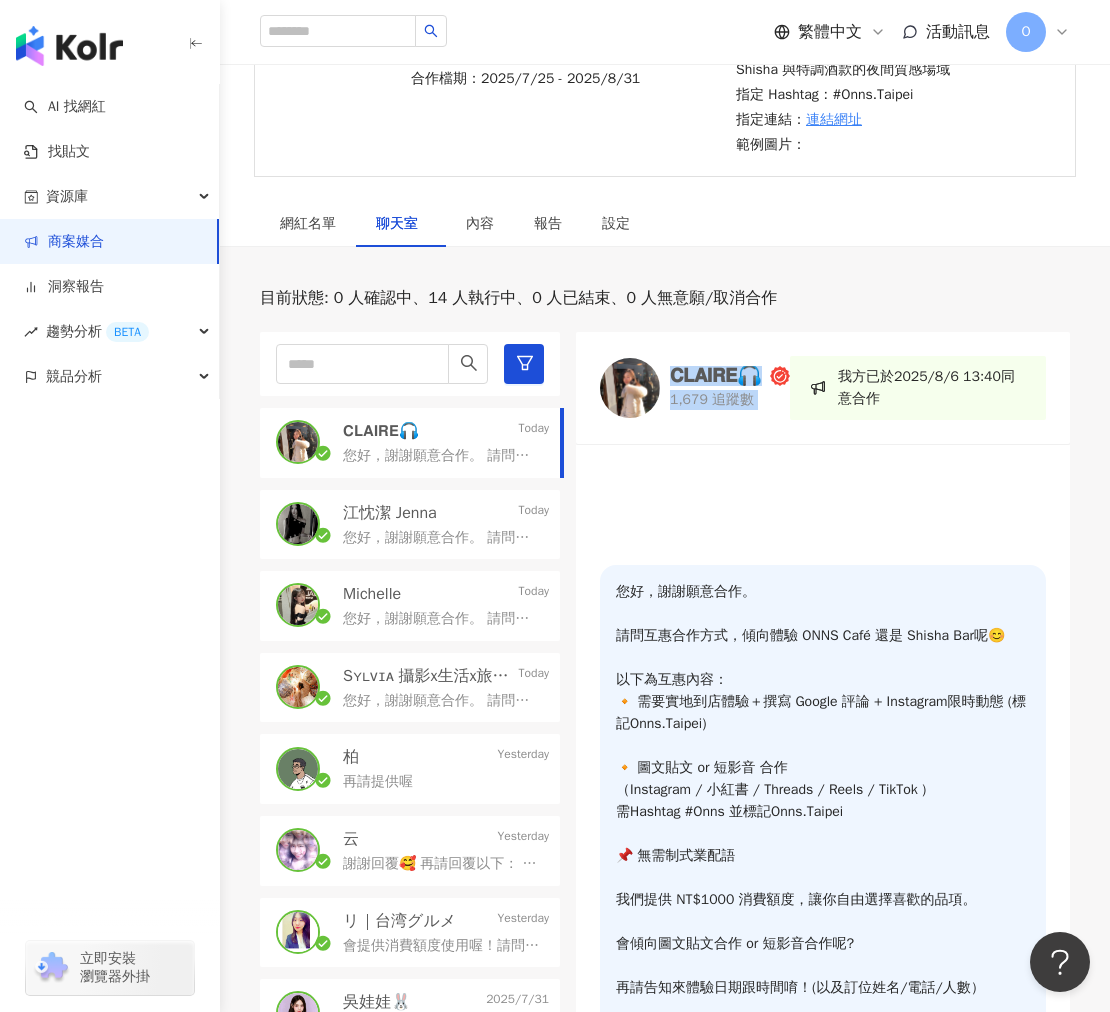 drag, startPoint x: 797, startPoint y: 370, endPoint x: 665, endPoint y: 378, distance: 132.2422 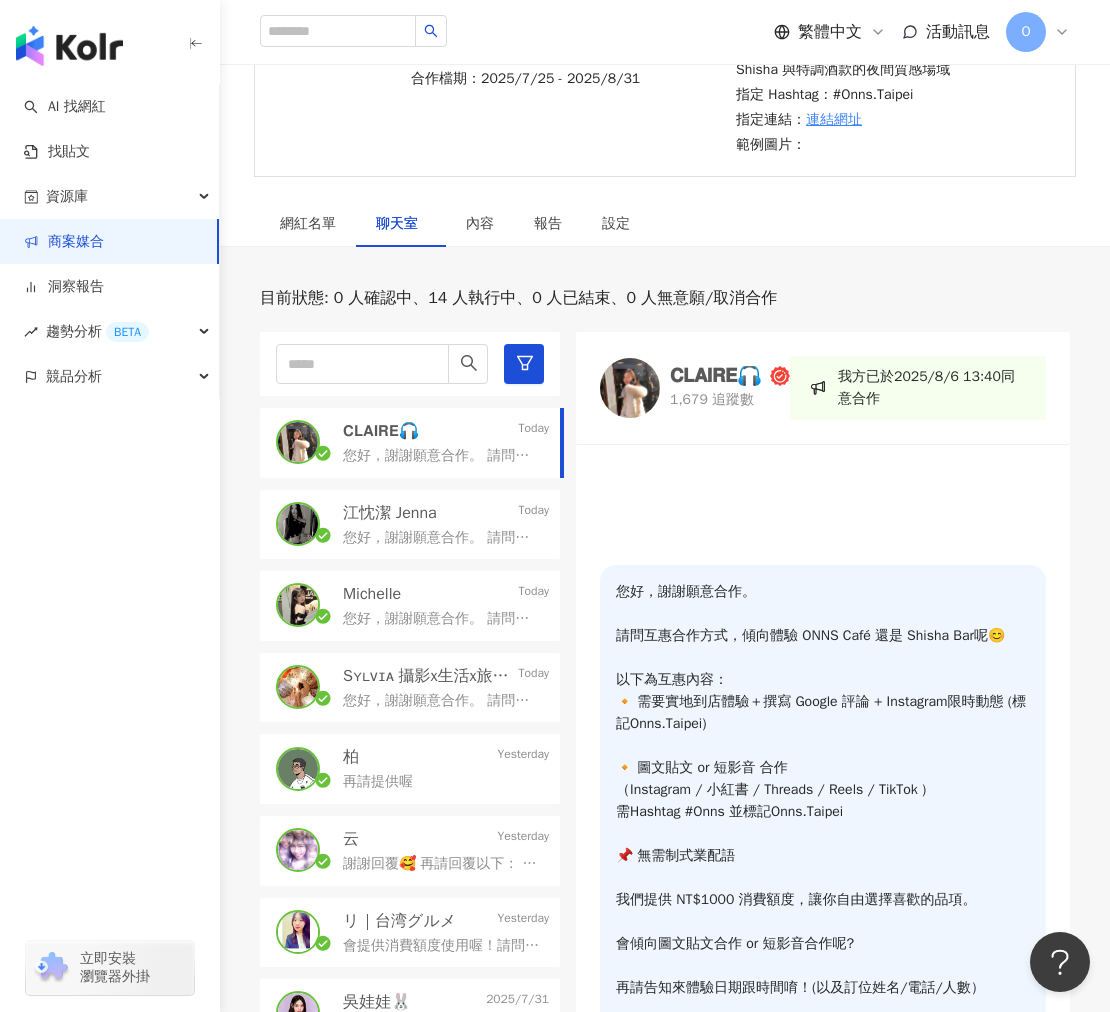click on "江忱潔 Jenna" at bounding box center [390, 513] 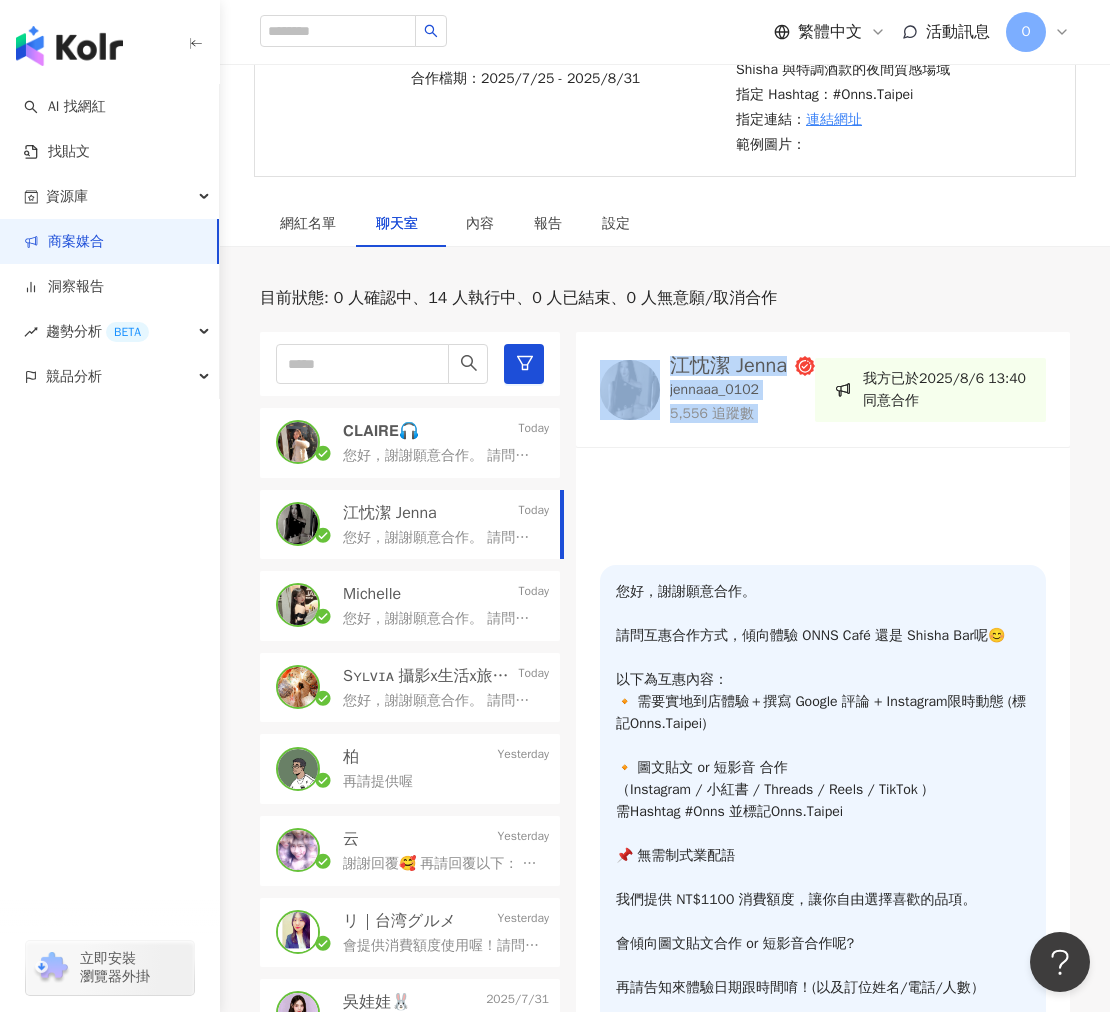 drag, startPoint x: 837, startPoint y: 360, endPoint x: 648, endPoint y: 364, distance: 189.04233 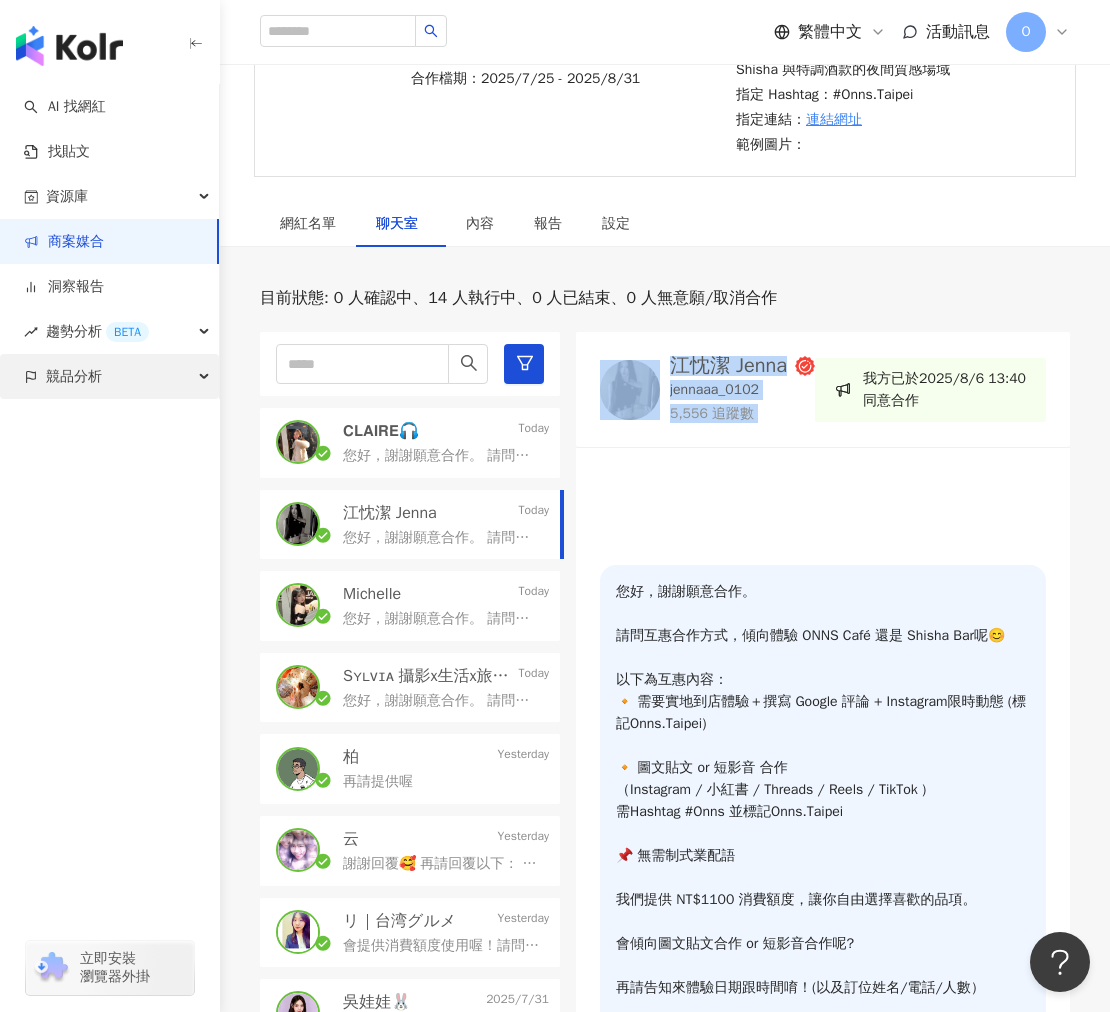 copy on "江忱潔 Jenna jennaaa_0102 5,556 追蹤數" 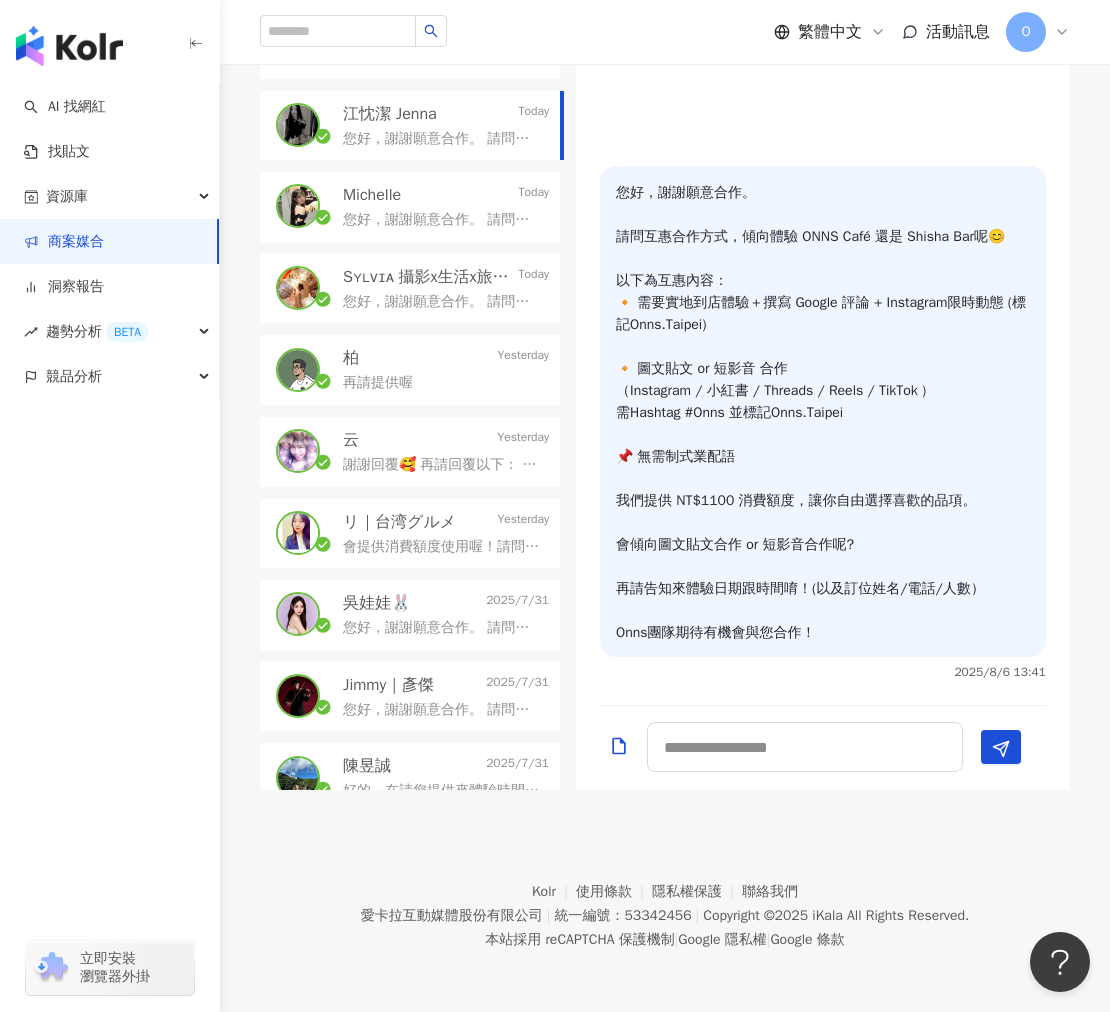 scroll, scrollTop: 510, scrollLeft: 0, axis: vertical 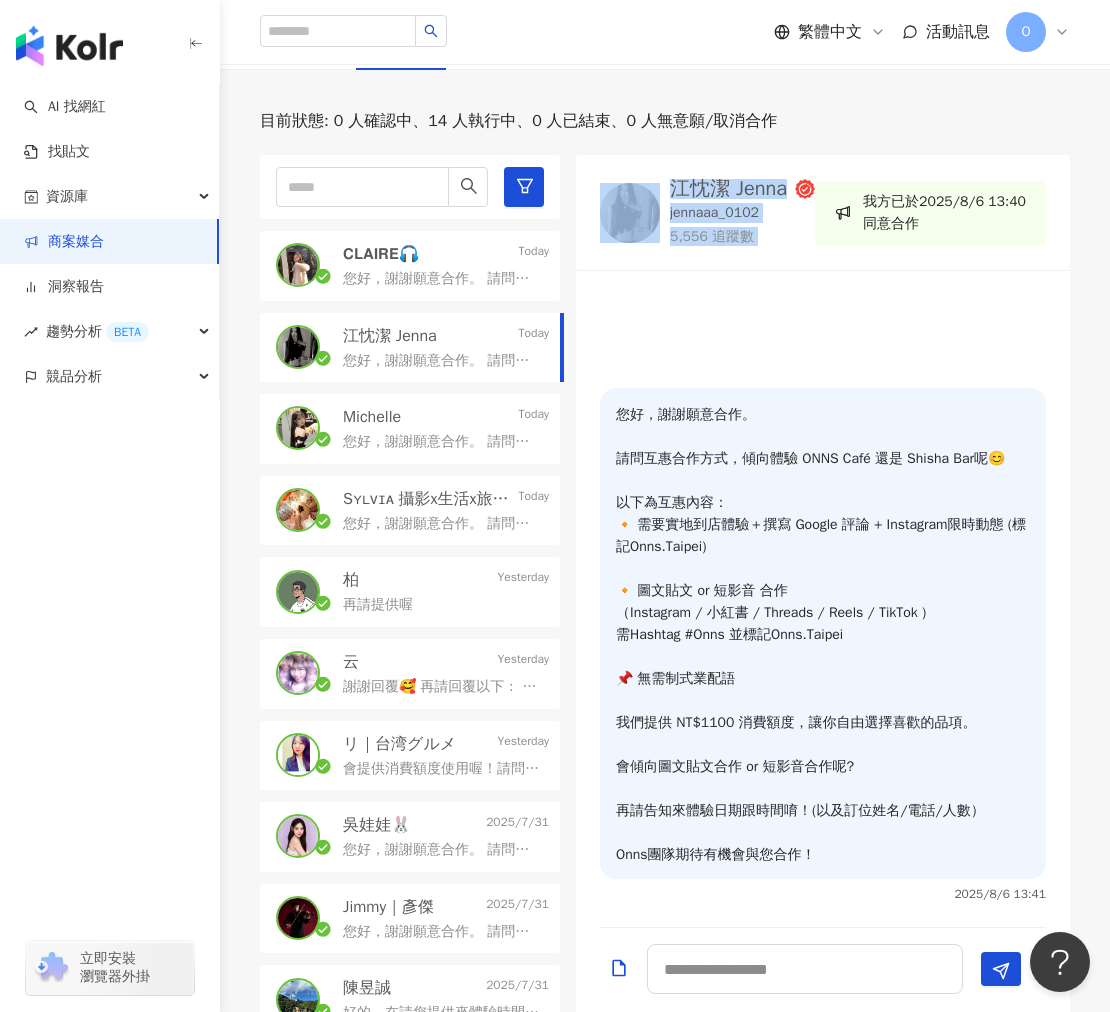 click on "𝗖𝗟𝗔𝗜𝗥𝗘🎧 Today" at bounding box center (446, 254) 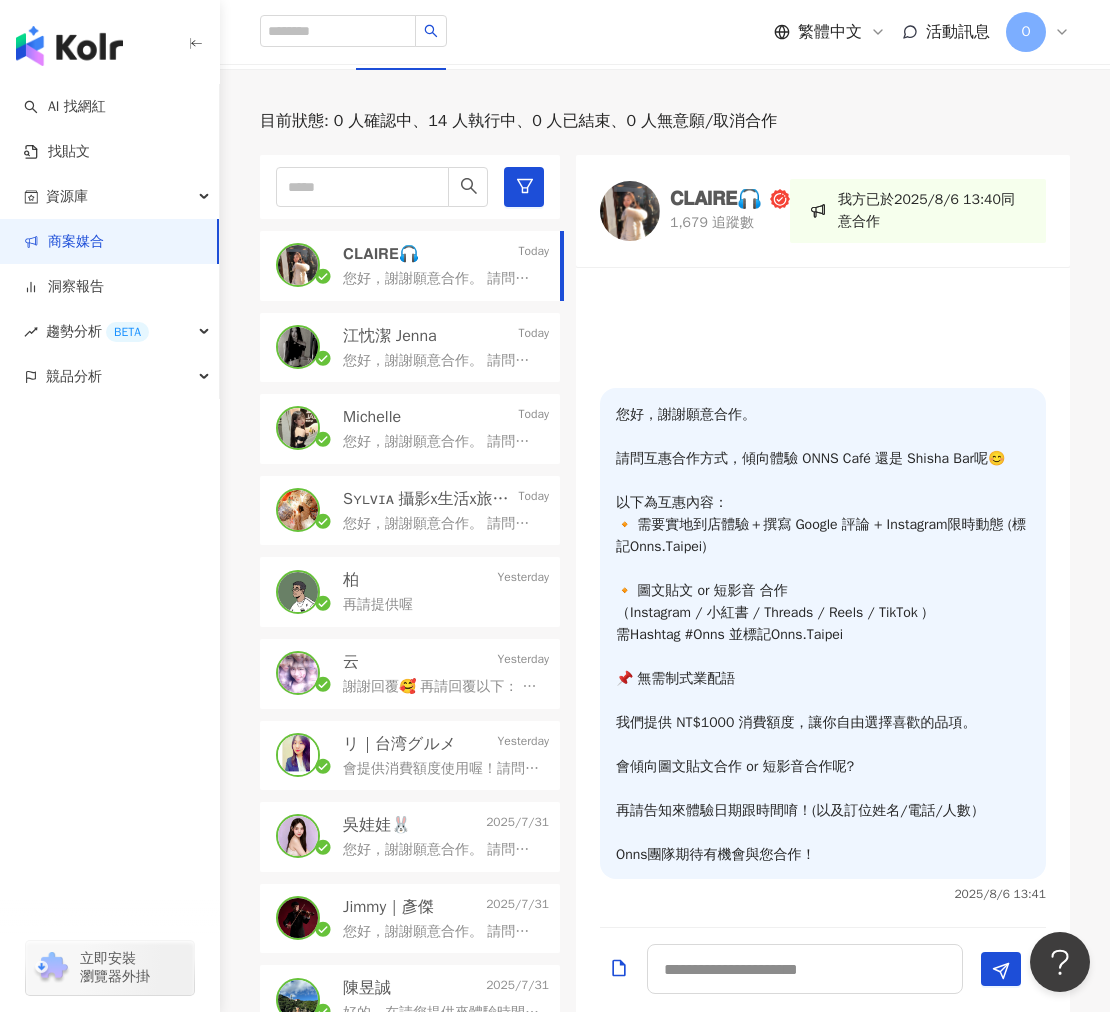 click on "𝗖𝗟𝗔𝗜𝗥𝗘🎧 Today 您好，謝謝願意合作。
請問互惠合作方式，傾向體驗 ONNS Café 還是 Shisha Bar呢😊
以下為互惠內容：
🔸 需要實地到店體驗＋撰寫 Google 評論 + Instagram限時動態 (標記Onns.Taipei)
🔸 圖文貼文 or 短影音 合作
（Instagram / 小紅書 / Threads / Reels / TikTok )
需Hashtag #Onns 並標記Onns.Taipei
📌 無需制式業配語
我們提供 NT$1000 消費額度，讓你自由選擇喜歡的品項。
會傾向圖文貼文合作 or 短影音合作呢?
再請告知來體驗日期跟時間唷！(以及訂位姓名/電話/人數）
Onns團隊期待有機會與您合作！ 江忱潔 Jenna Today Michelle Today Sʏʟᴠɪᴀ 攝影x生活x旅遊🌵 Today 柏 Yesterday 再請提供喔 云 Yesterday 謝謝回覆🥰 再請回覆以下：
來體驗日期、時間、訂位姓名、電話、人數
リ｜台湾グルメ Yesterday 會提供消費額度使用喔！請問可以接受嗎 吳娃娃🐰 2025/7/31 2025/7/31" at bounding box center [418, 583] 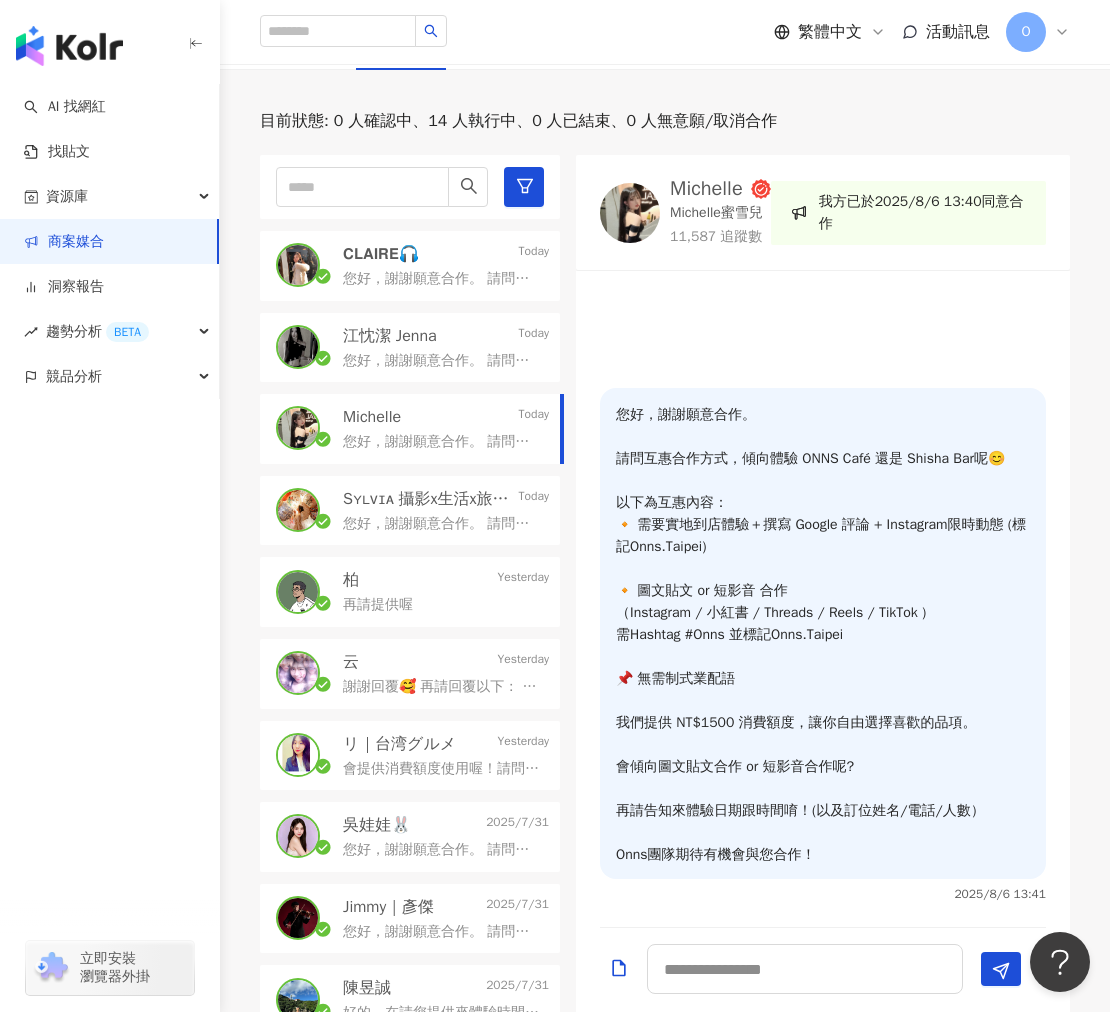 click on "您好，謝謝願意合作。
請問互惠合作方式，傾向體驗 ONNS Café 還是 Shisha Bar呢😊
以下為互惠內容：
🔸 需要實地到店體驗＋撰寫 Google 評論 + Instagram限時動態 (標記Onns.Taipei)
🔸 圖文貼文 or 短影音 合作
（Instagram / 小紅書 / Threads / Reels / TikTok )
需Hashtag #Onns 並標記Onns.Taipei
📌 無需制式業配語
我們提供 NT$1500 消費額度，讓你自由選擇喜歡的品項。
會傾向圖文貼文合作 or 短影音合作呢?
再請告知來體驗日期跟時間唷！(以及訂位姓名/電話/人數）
Onns團隊期待有機會與您合作！" at bounding box center [446, 440] 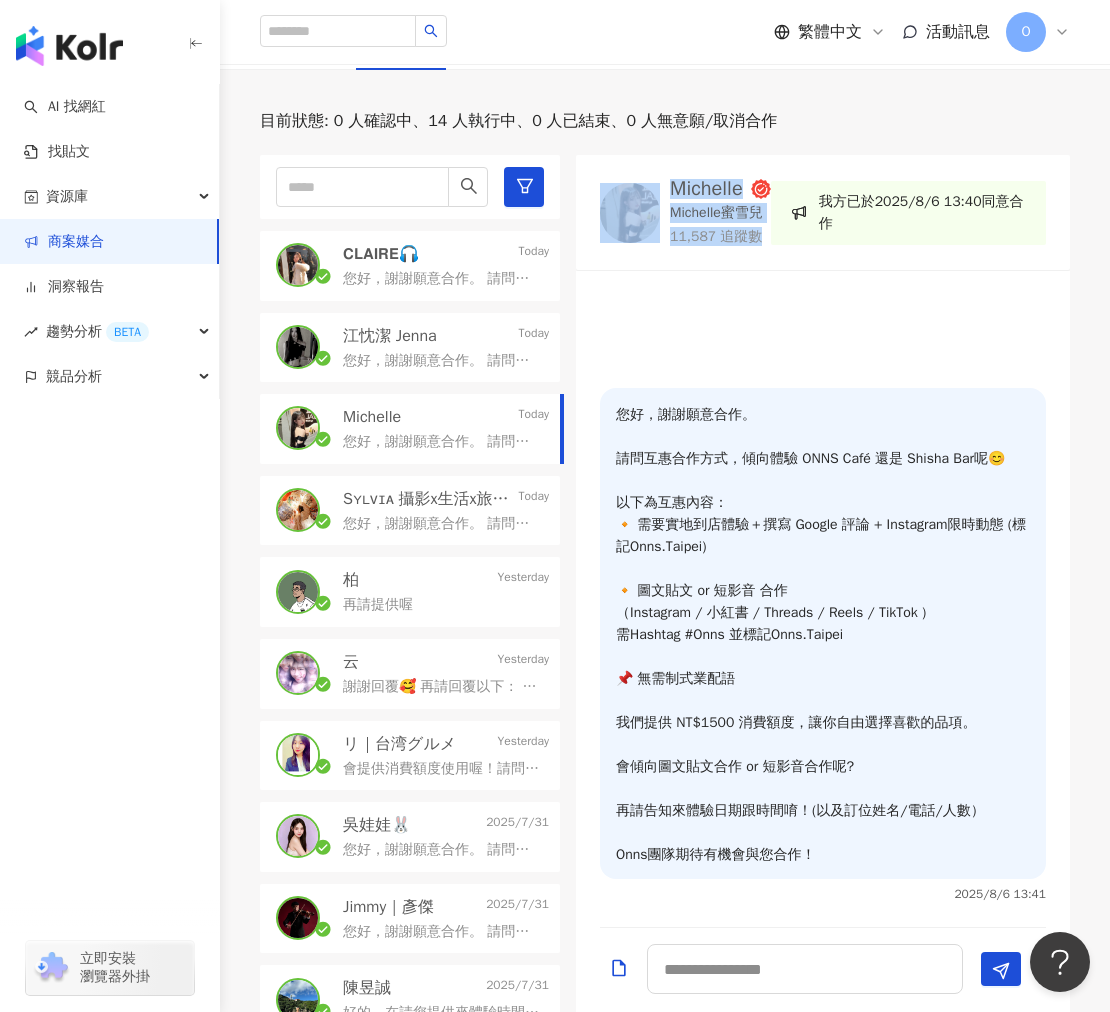 drag, startPoint x: 671, startPoint y: 182, endPoint x: 760, endPoint y: 245, distance: 109.041275 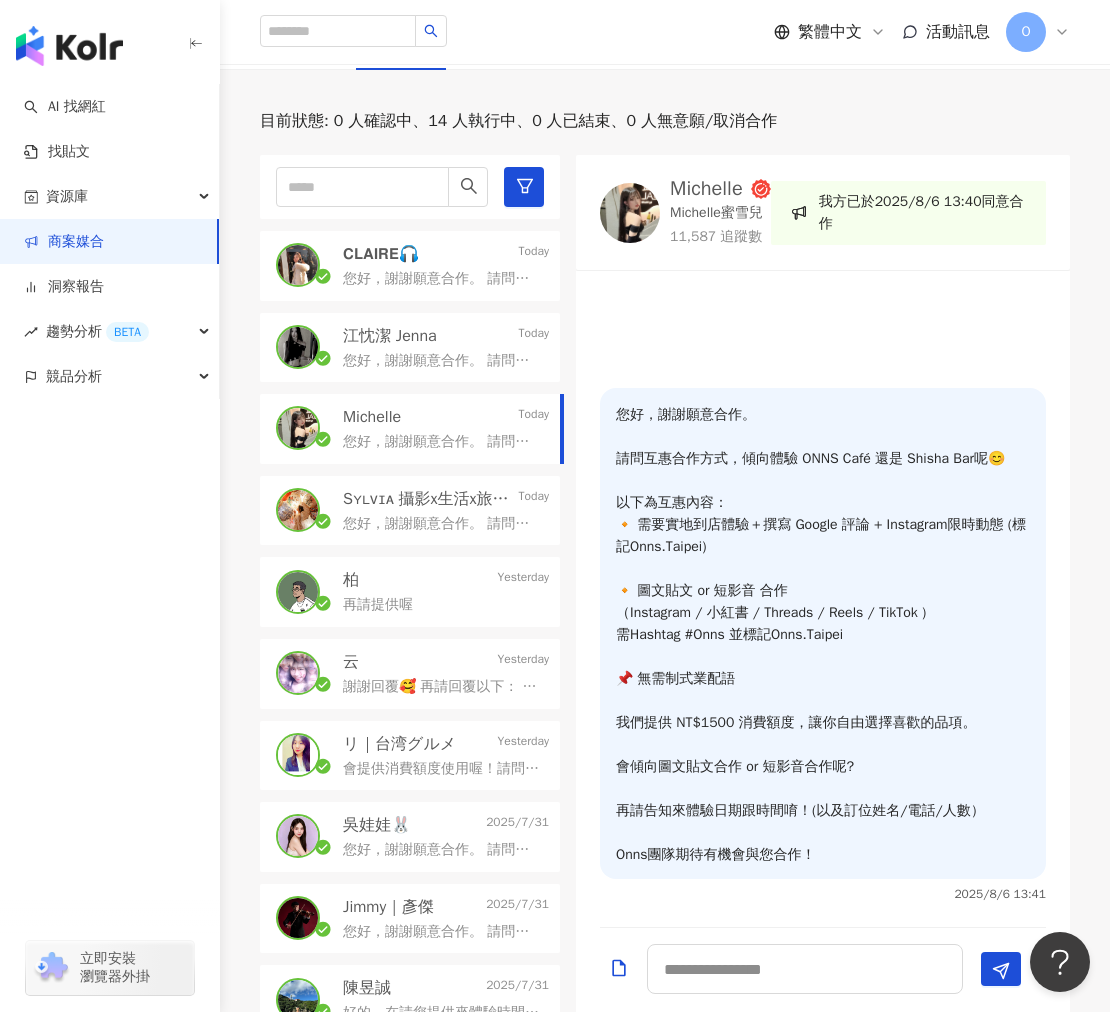 click on "您好，謝謝願意合作。
請問互惠合作方式，傾向體驗 ONNS Café 還是 Shisha Bar呢😊
以下為互惠內容：
🔸 需要實地到店體驗＋撰寫 Google 評論 + Instagram限時動態 (標記Onns.Taipei)
🔸 圖文貼文 or 短影音 合作
（Instagram / 小紅書 / Threads / Reels / TikTok )
需Hashtag #Onns 並標記Onns.Taipei
📌 無需制式業配語
我們提供 NT$1000 消費額度，讓你自由選擇喜歡的品項。
會傾向圖文貼文合作 or 短影音合作呢?
再請告知來體驗日期跟時間唷！(以及訂位姓名/電話/人數）
Onns團隊期待有機會與您合作！" at bounding box center [446, 522] 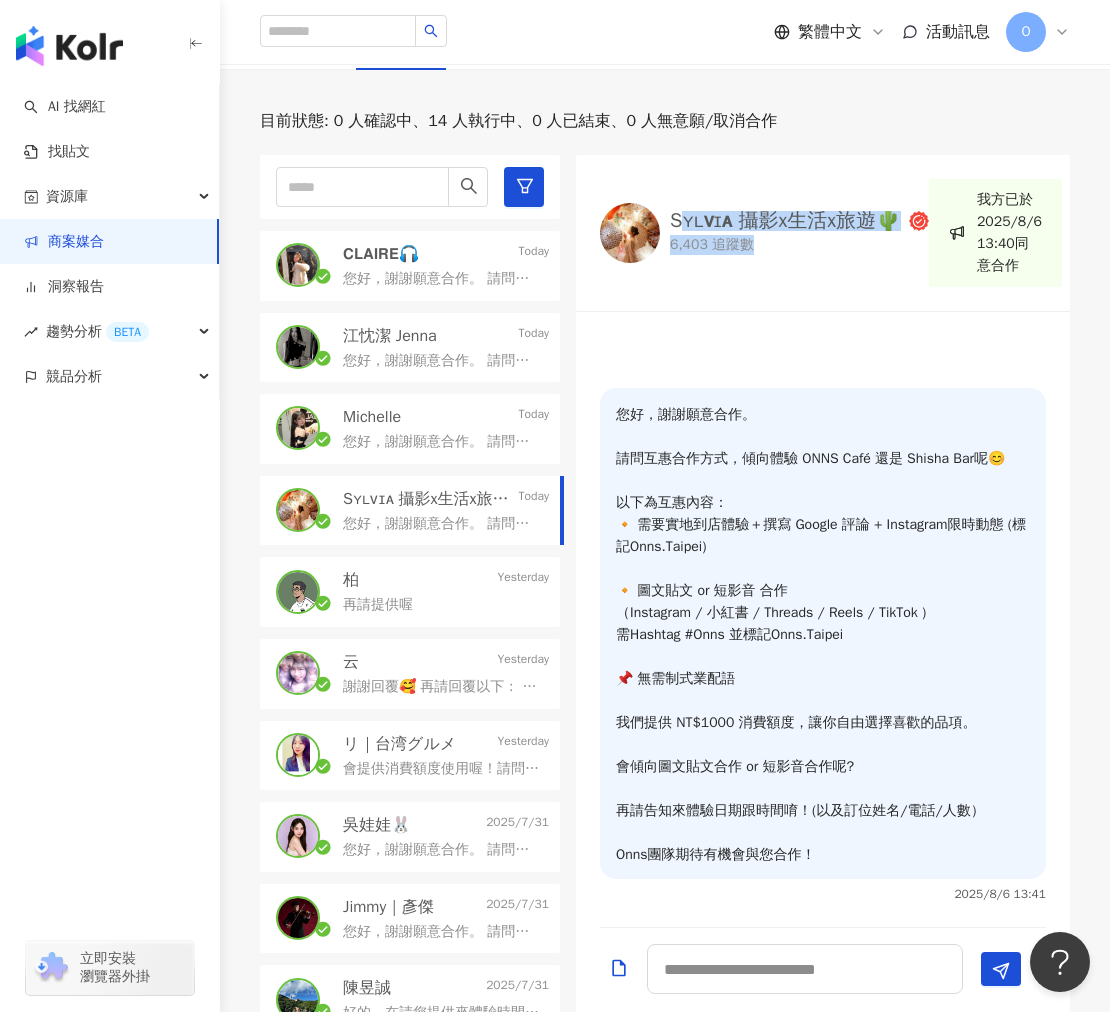 drag, startPoint x: 698, startPoint y: 214, endPoint x: 767, endPoint y: 245, distance: 75.643906 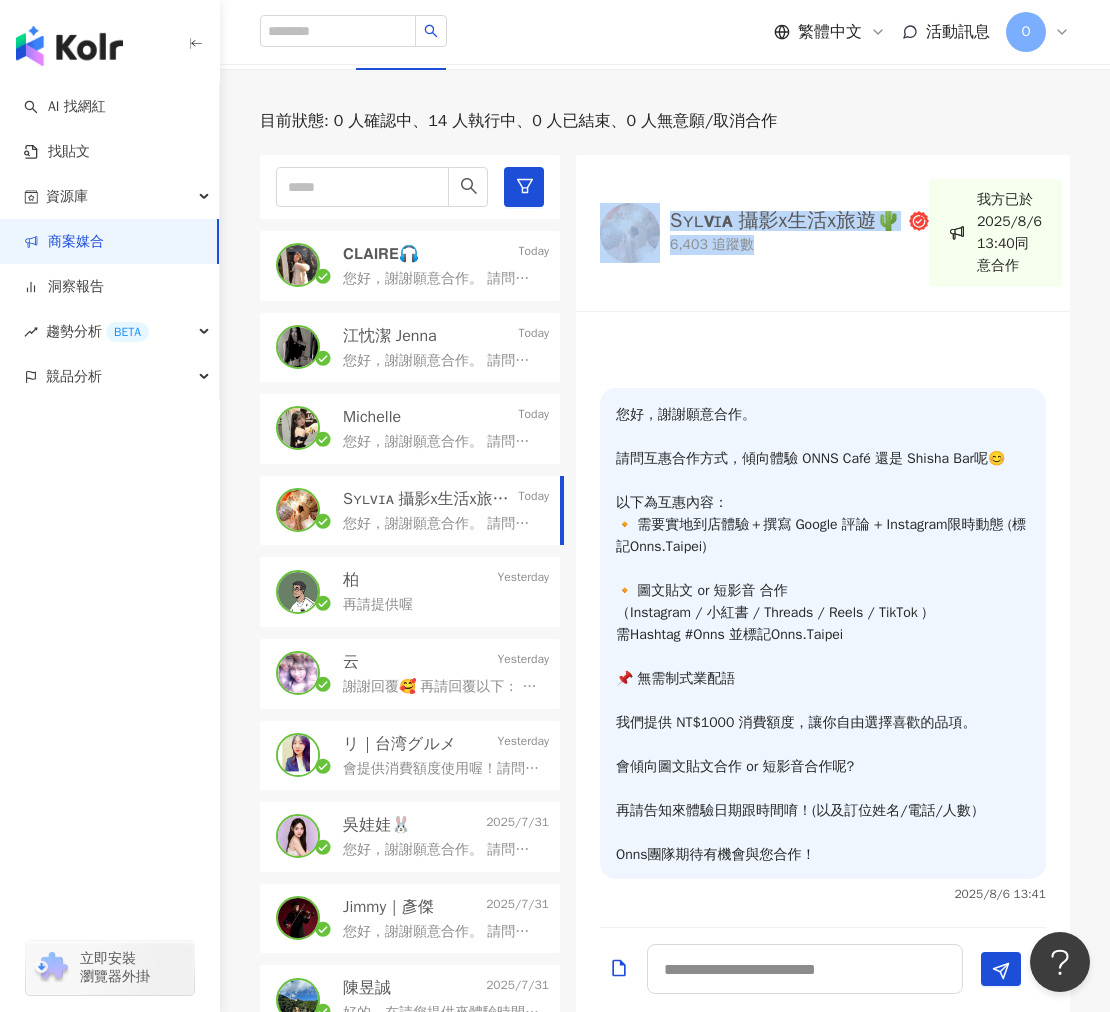 drag, startPoint x: 655, startPoint y: 181, endPoint x: 755, endPoint y: 270, distance: 133.86934 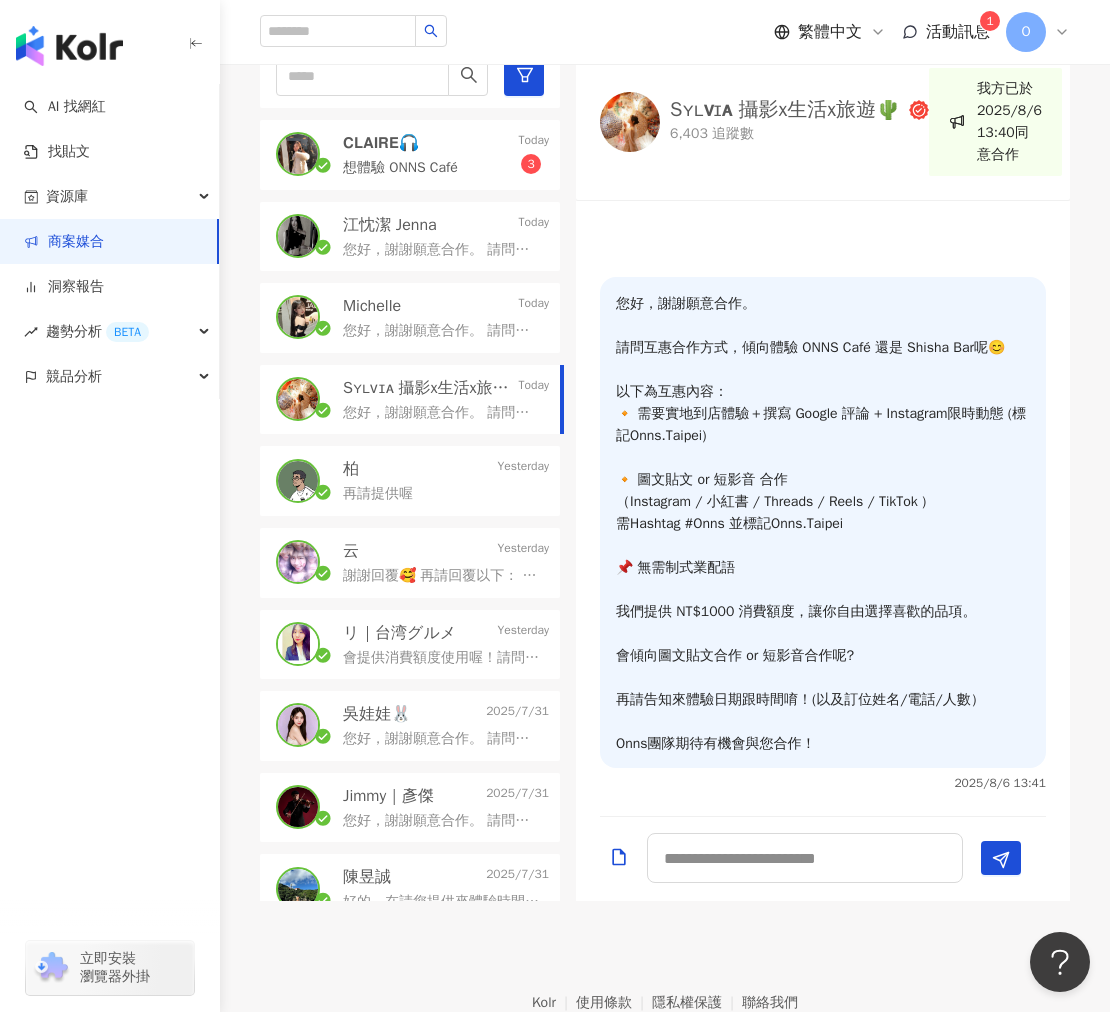click on "𝗖𝗟𝗔𝗜𝗥𝗘🎧 Today 想體驗 ONNS Café  3" at bounding box center (410, 155) 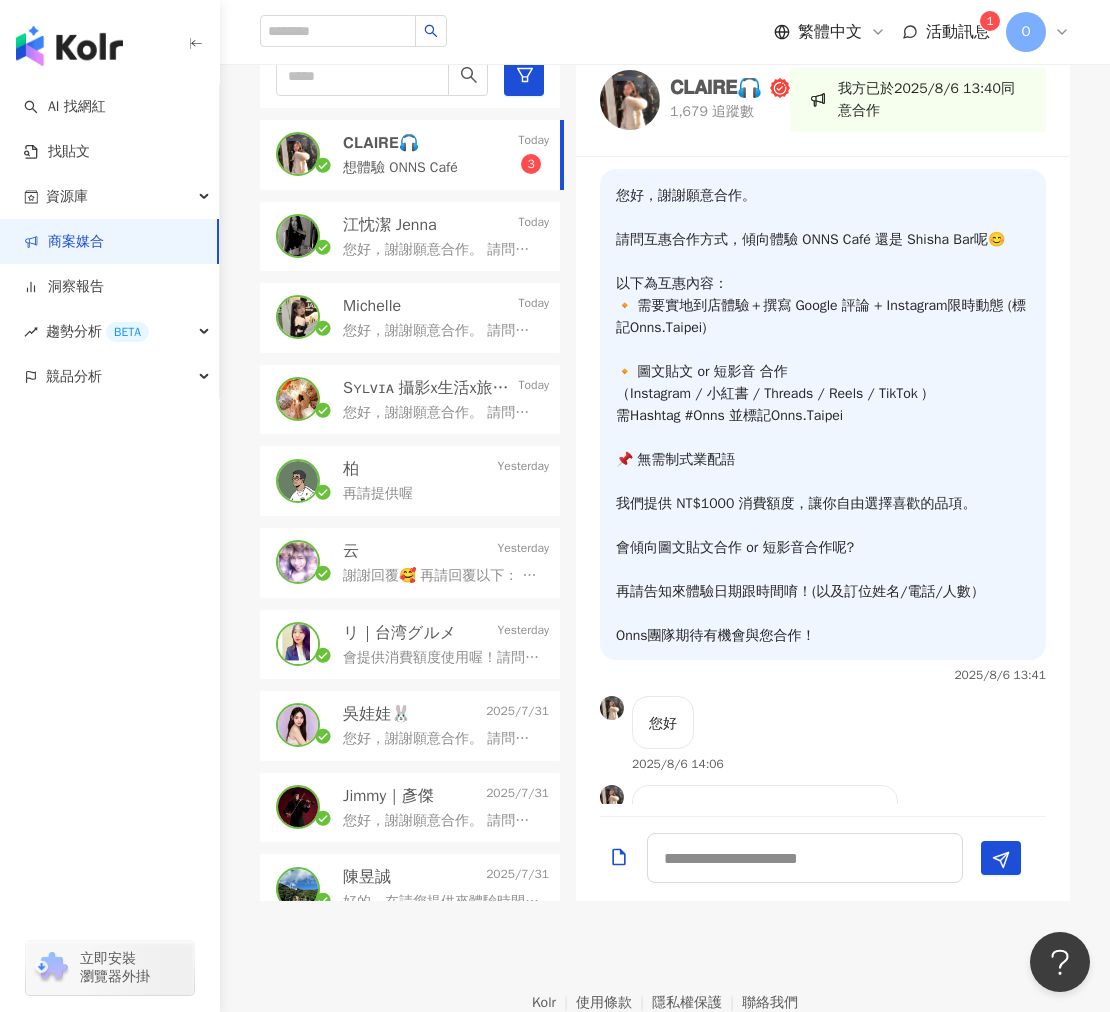 scroll, scrollTop: 158, scrollLeft: 0, axis: vertical 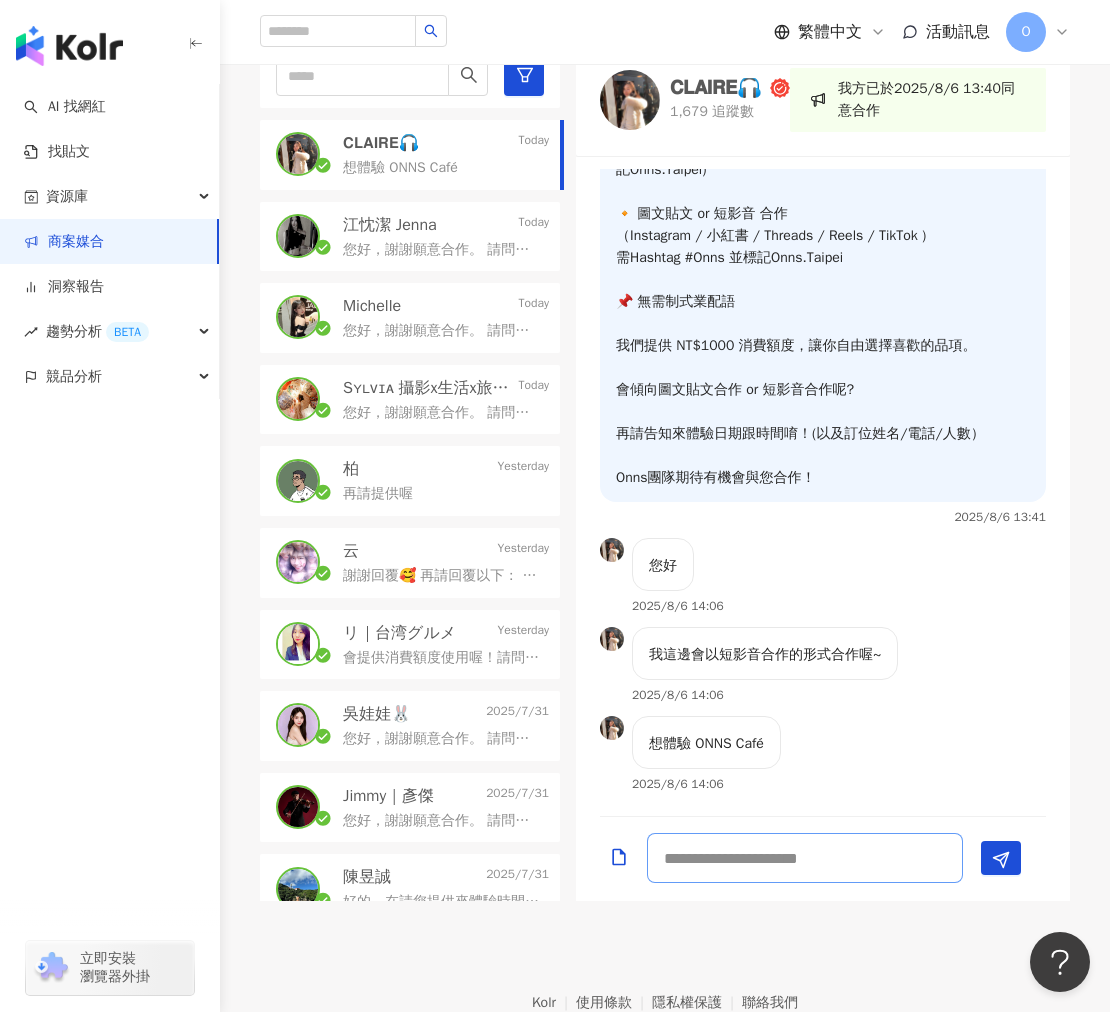 click at bounding box center (805, 858) 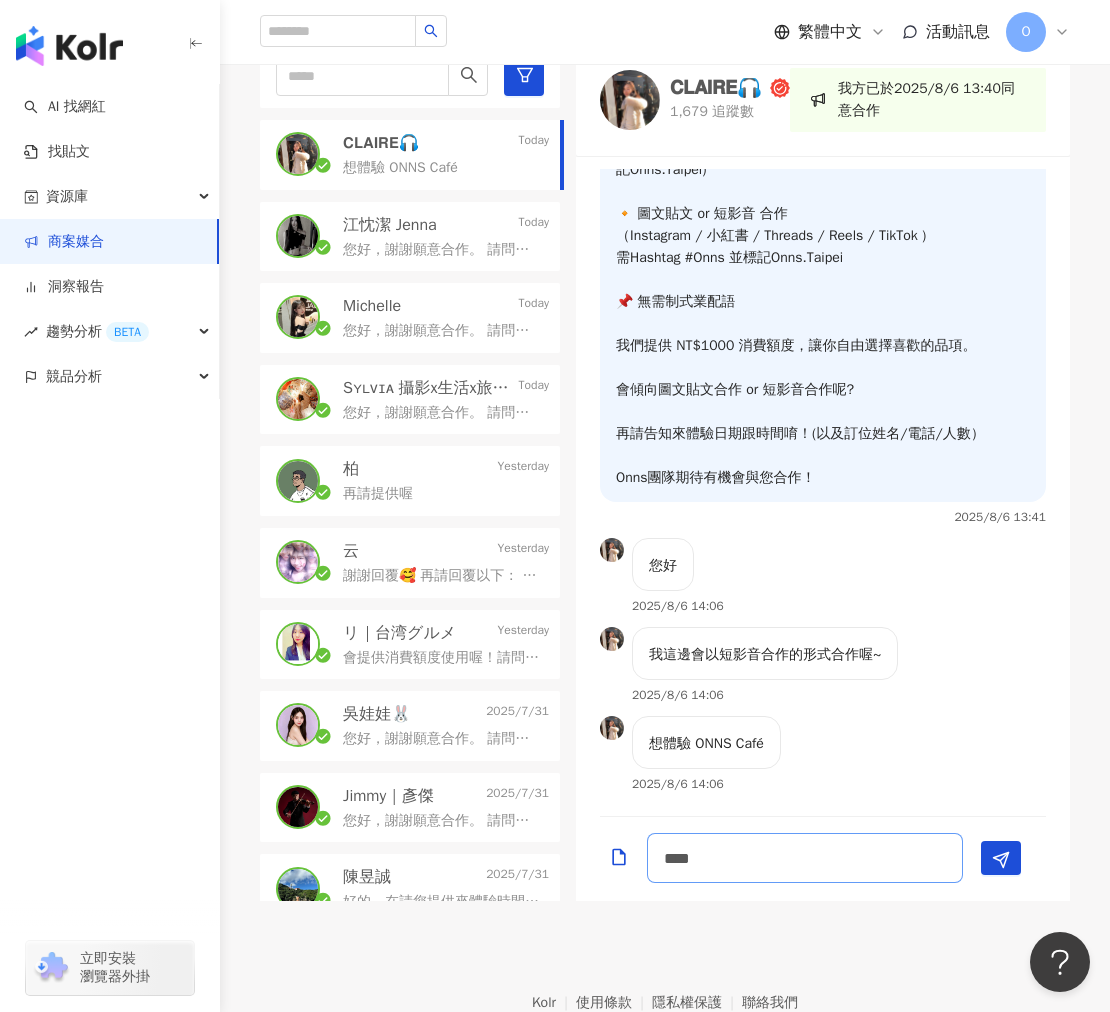 drag, startPoint x: 743, startPoint y: 855, endPoint x: 636, endPoint y: 853, distance: 107.01869 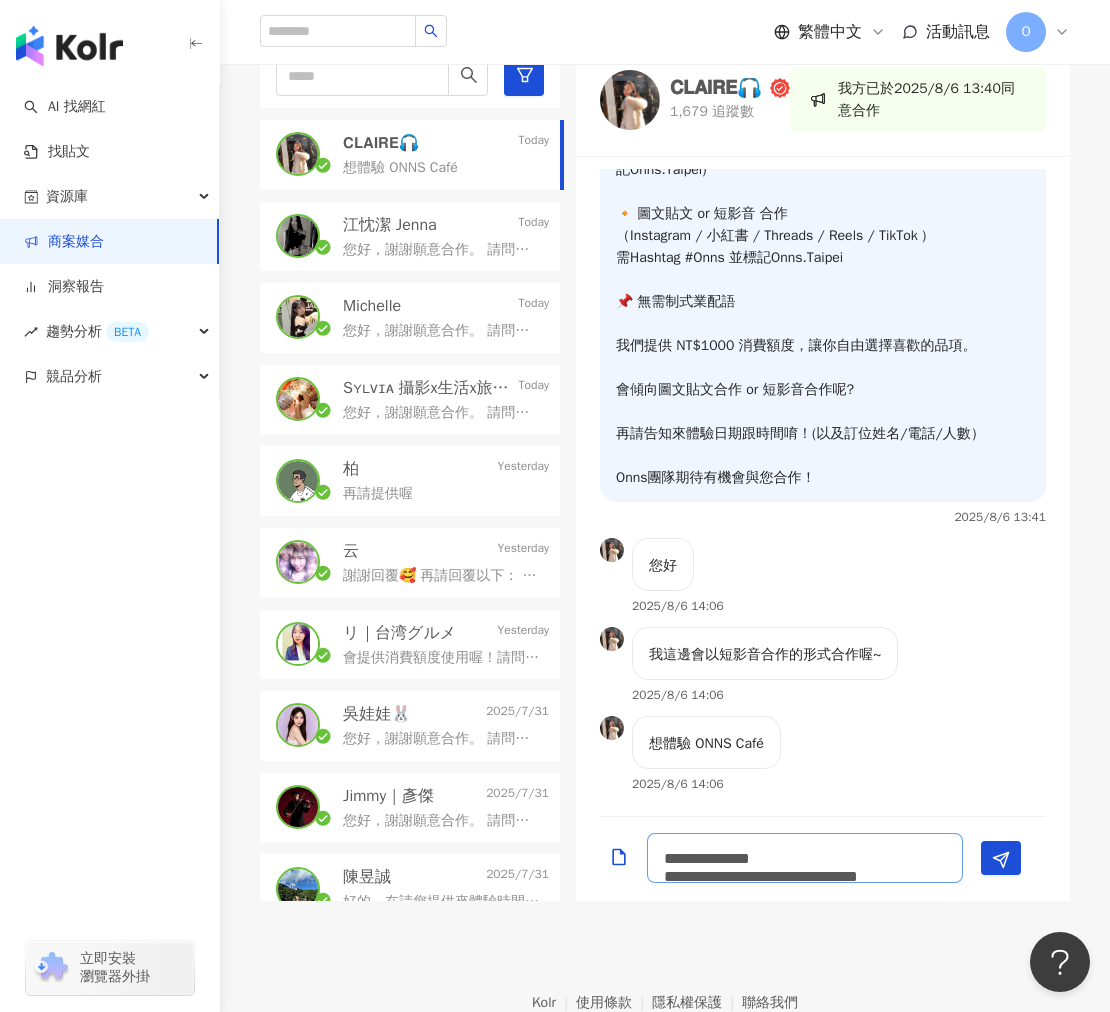 scroll, scrollTop: 2, scrollLeft: 0, axis: vertical 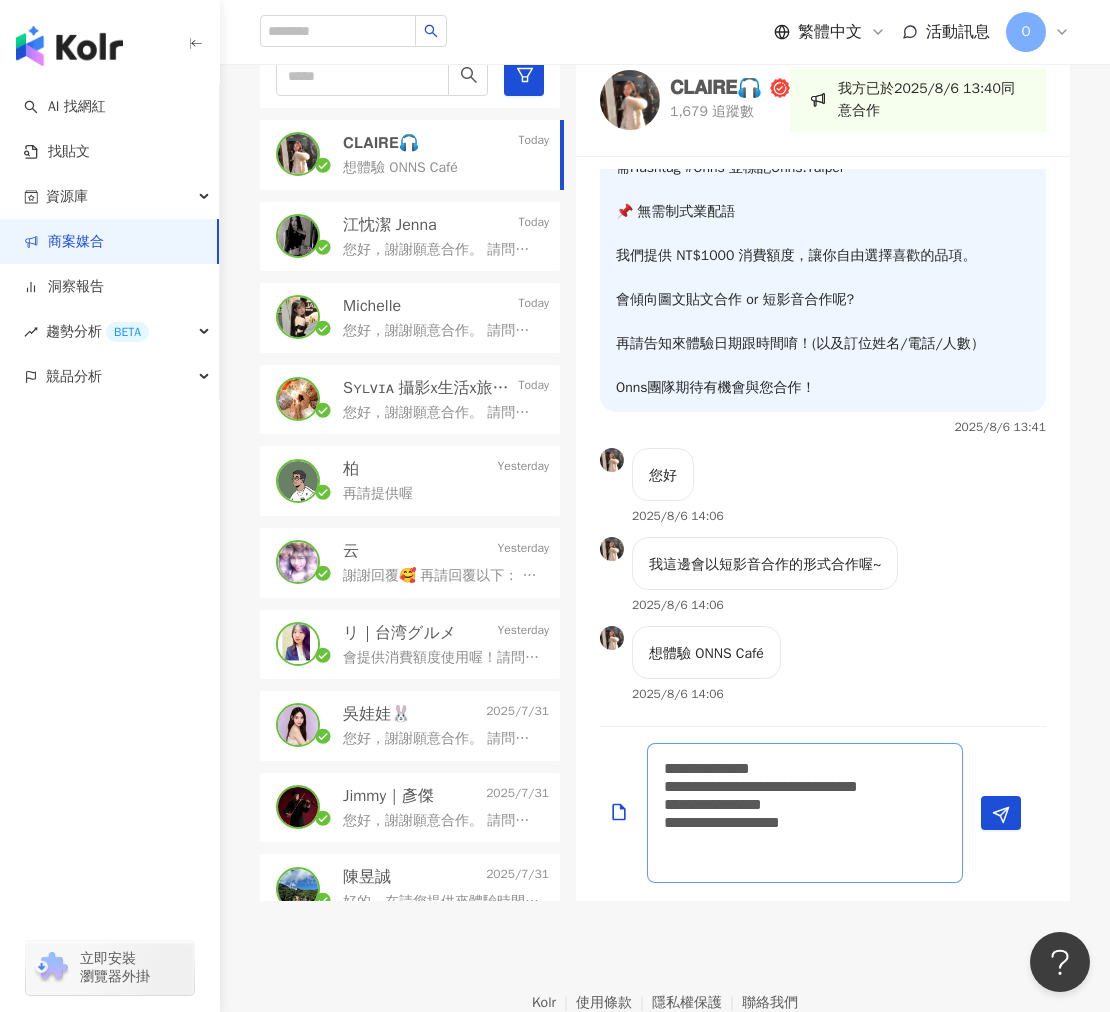 drag, startPoint x: 874, startPoint y: 764, endPoint x: 900, endPoint y: 821, distance: 62.649822 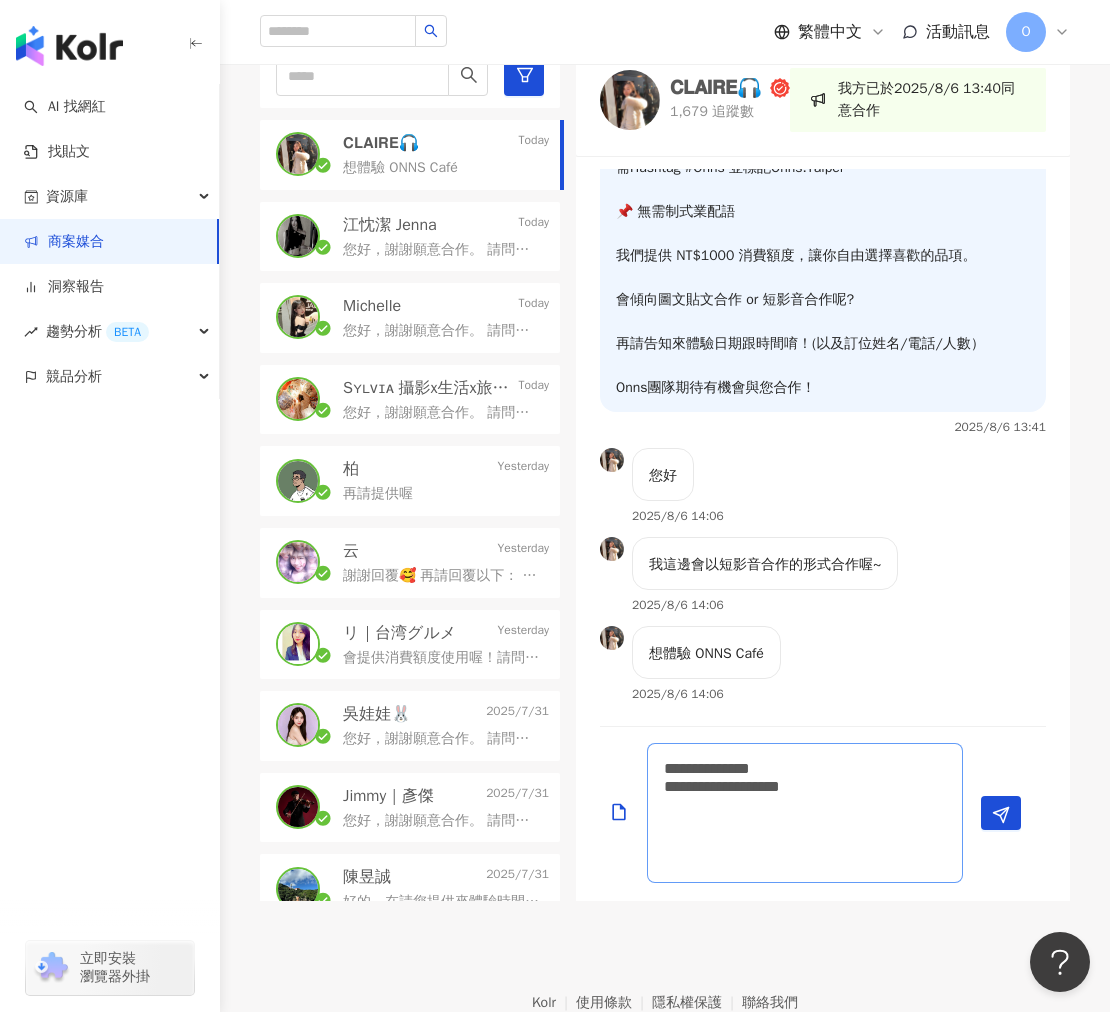 scroll, scrollTop: 0, scrollLeft: 0, axis: both 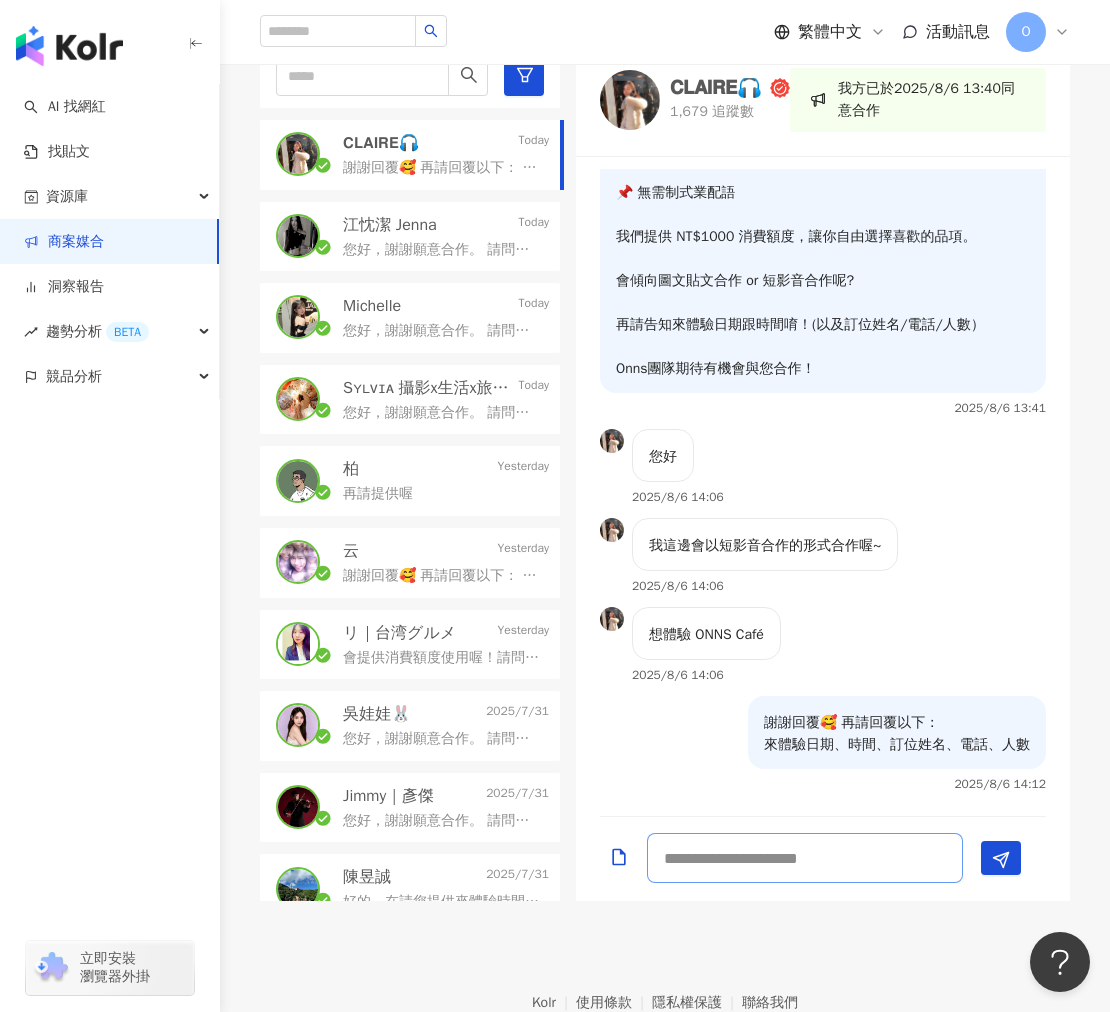 type 